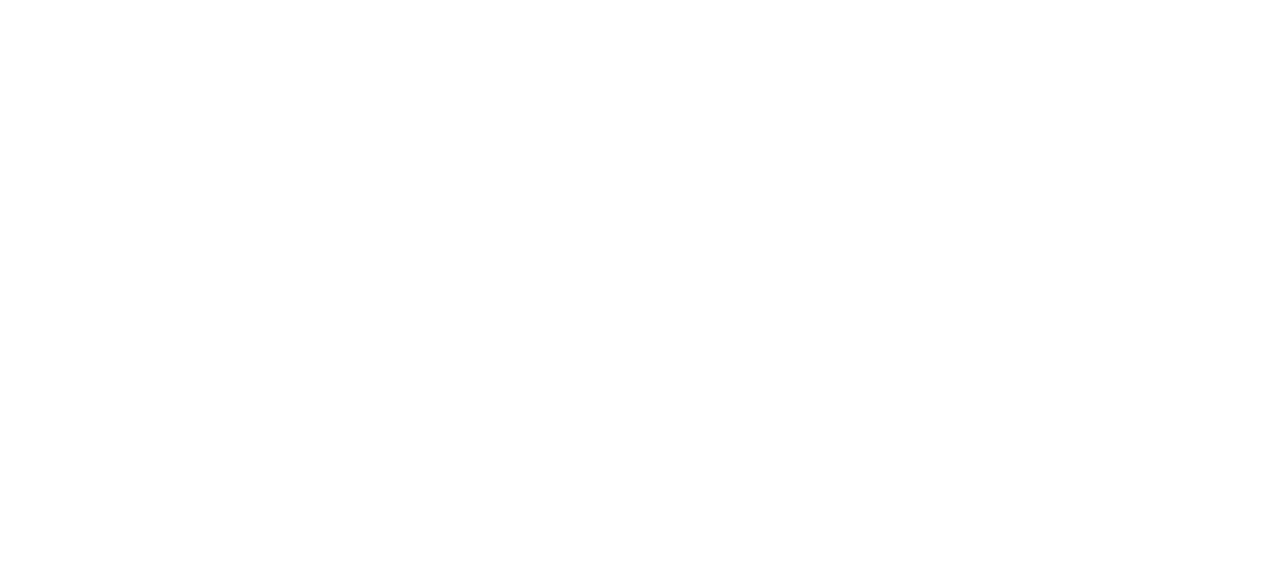scroll, scrollTop: 0, scrollLeft: 0, axis: both 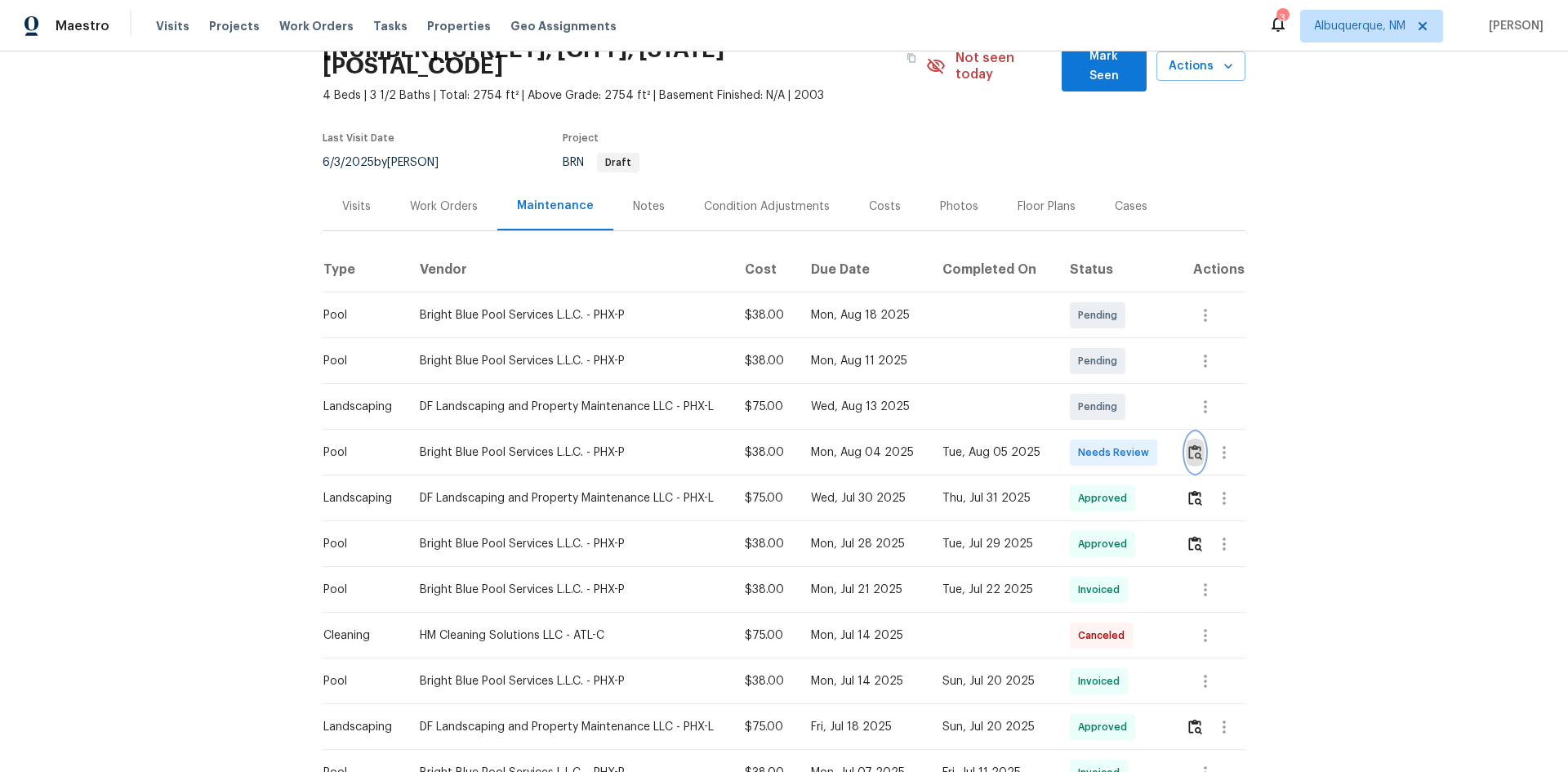 click at bounding box center (1195, 452) 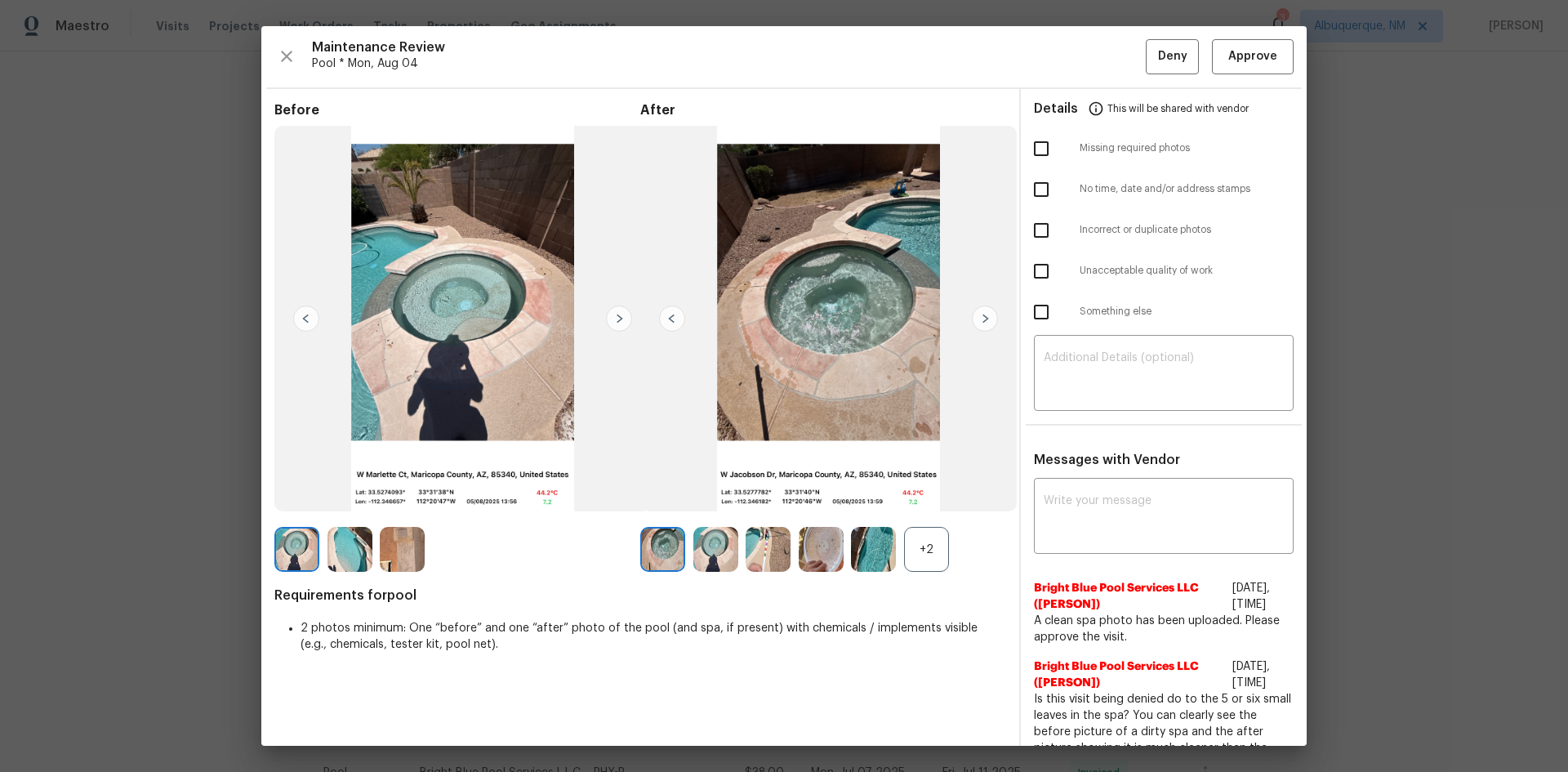 click at bounding box center (985, 319) 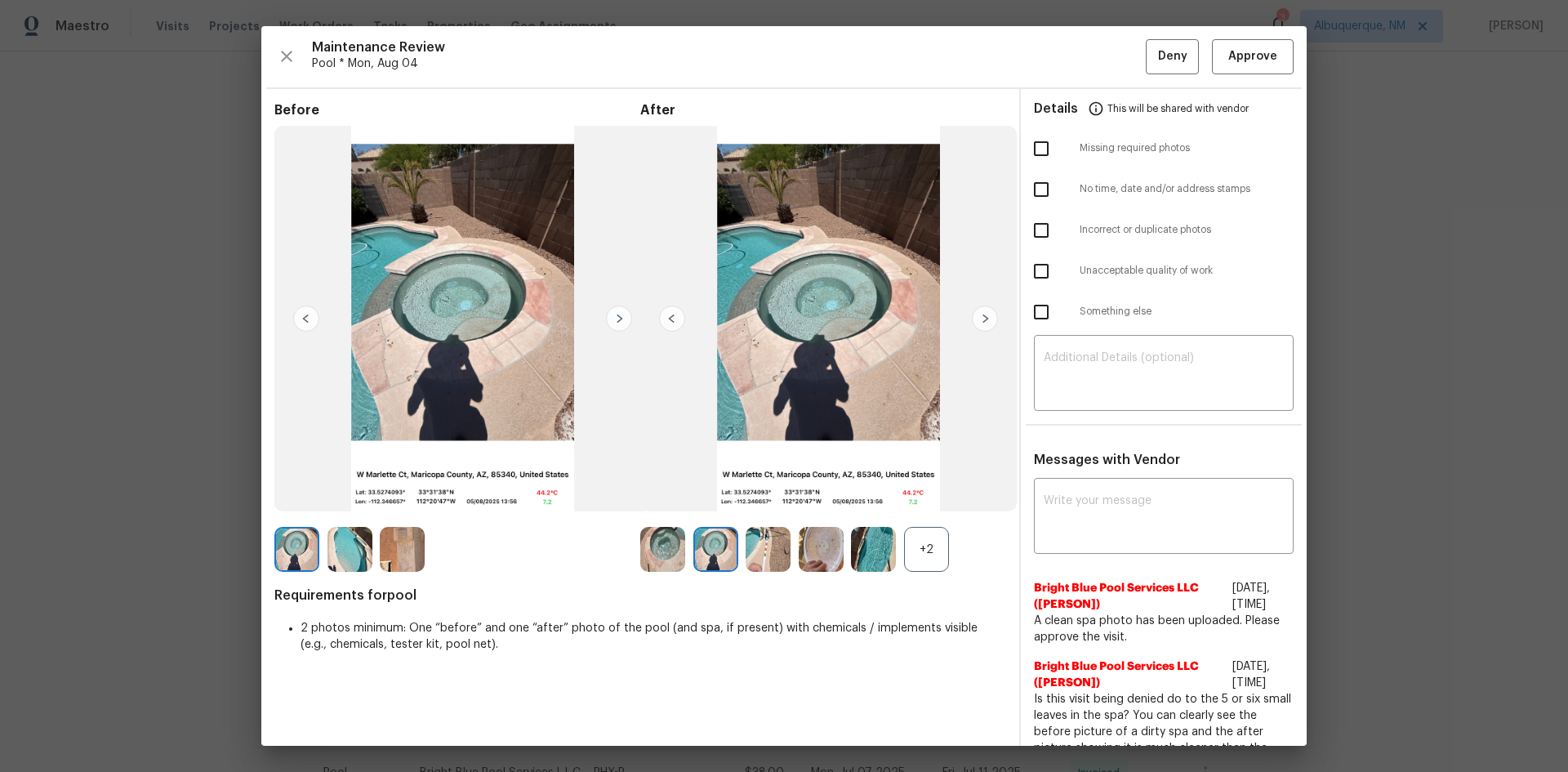 click at bounding box center [985, 319] 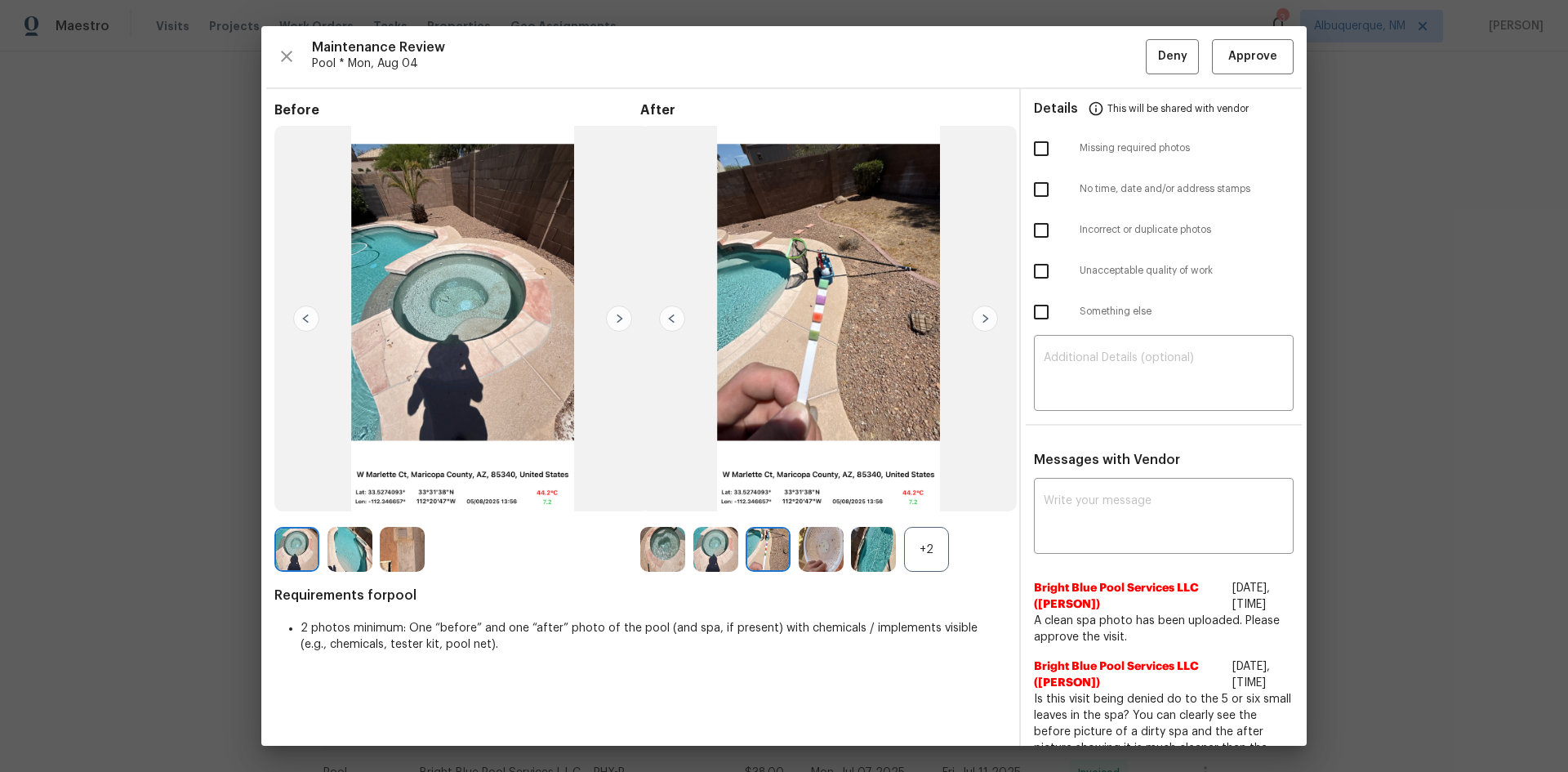 click at bounding box center (985, 319) 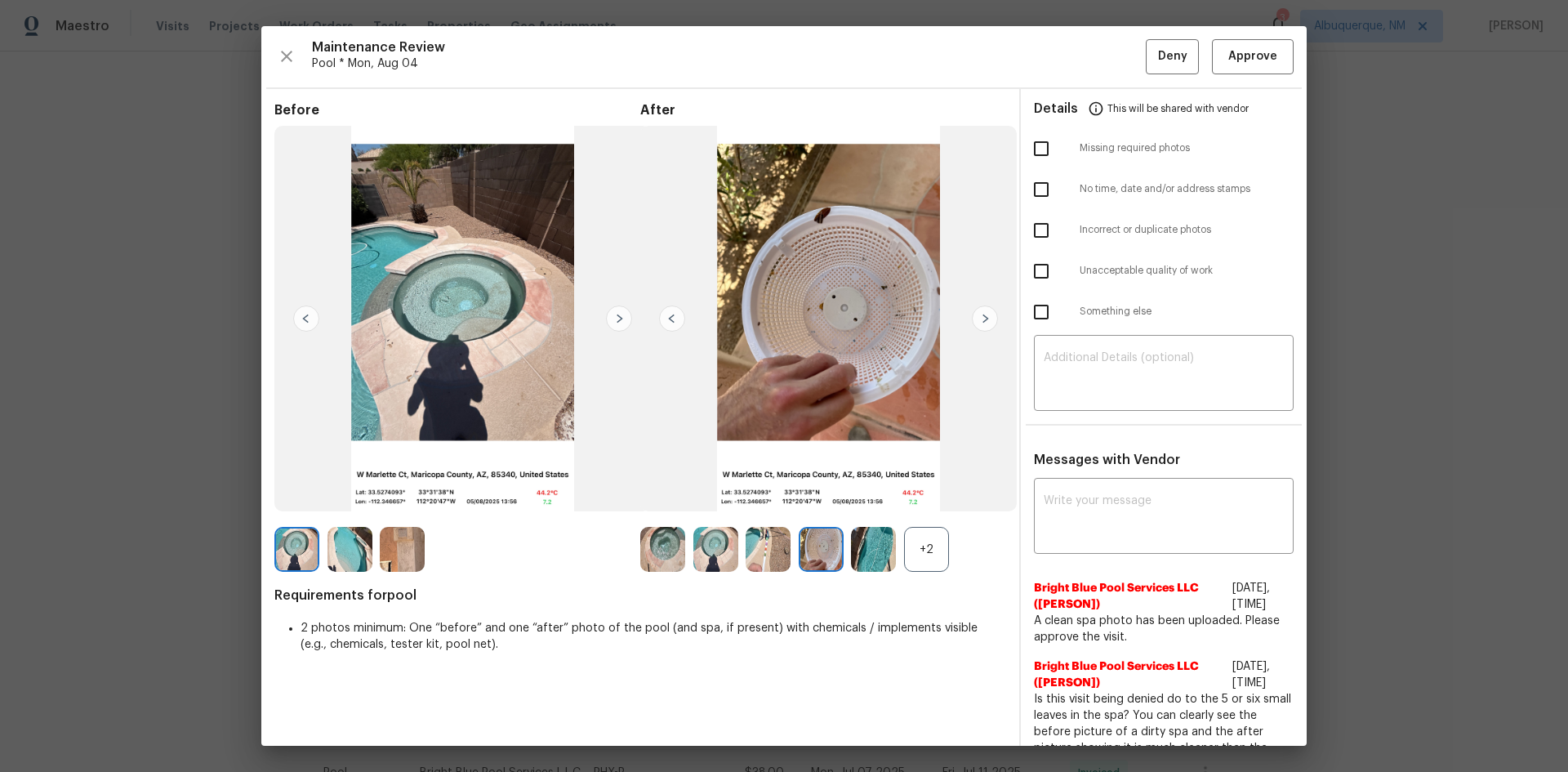 click at bounding box center [985, 319] 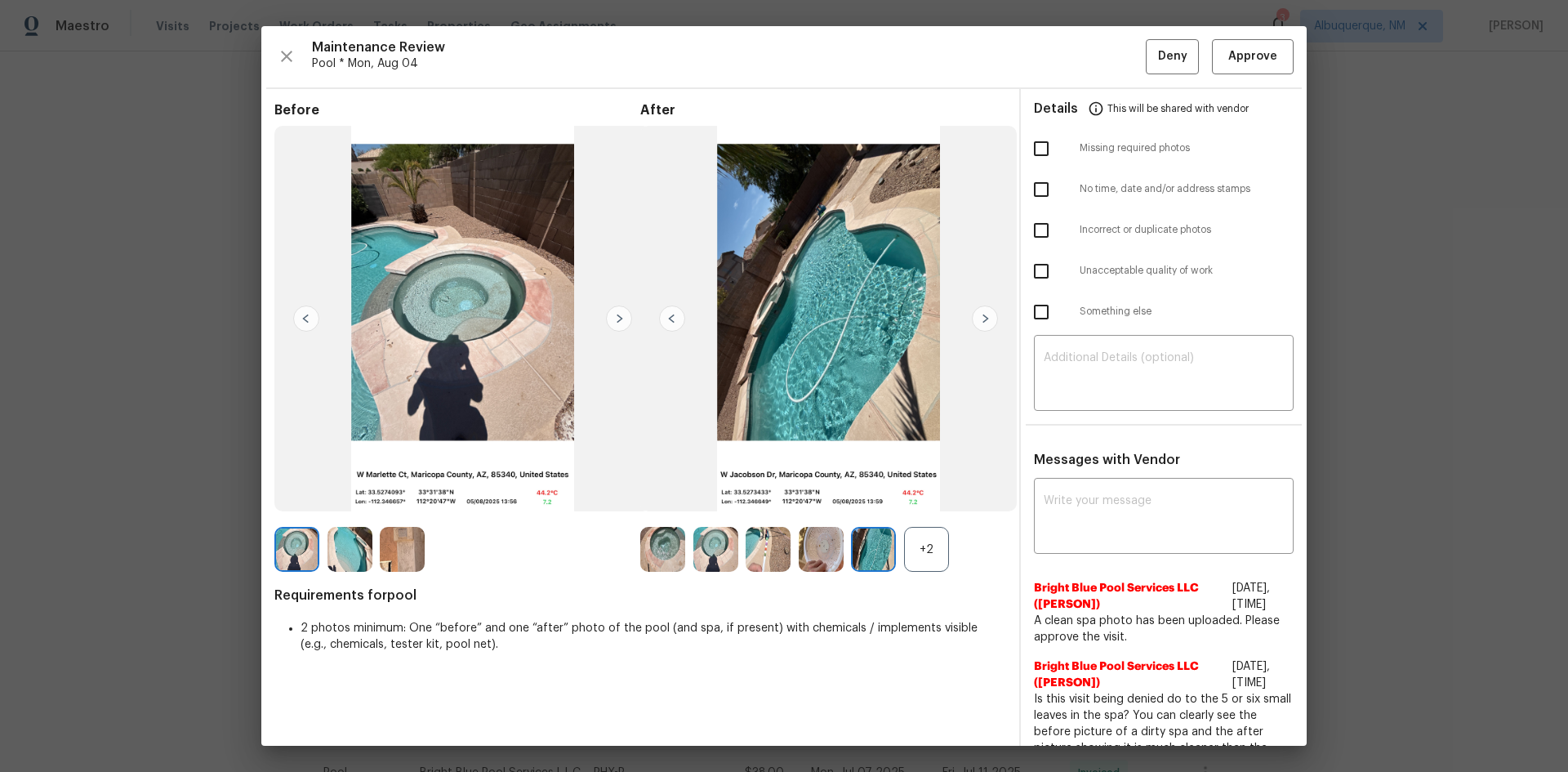 click at bounding box center (985, 319) 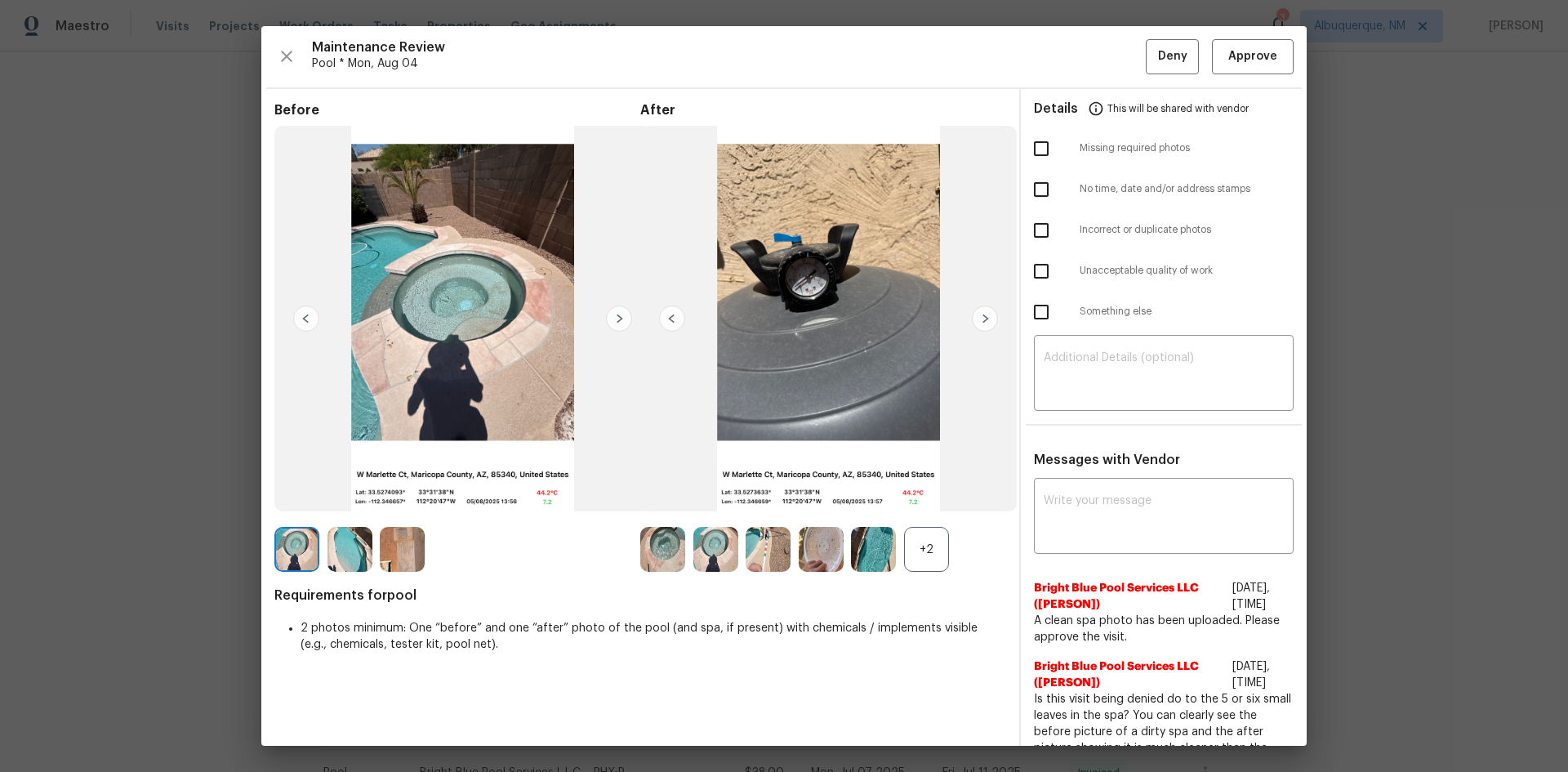 click at bounding box center [985, 319] 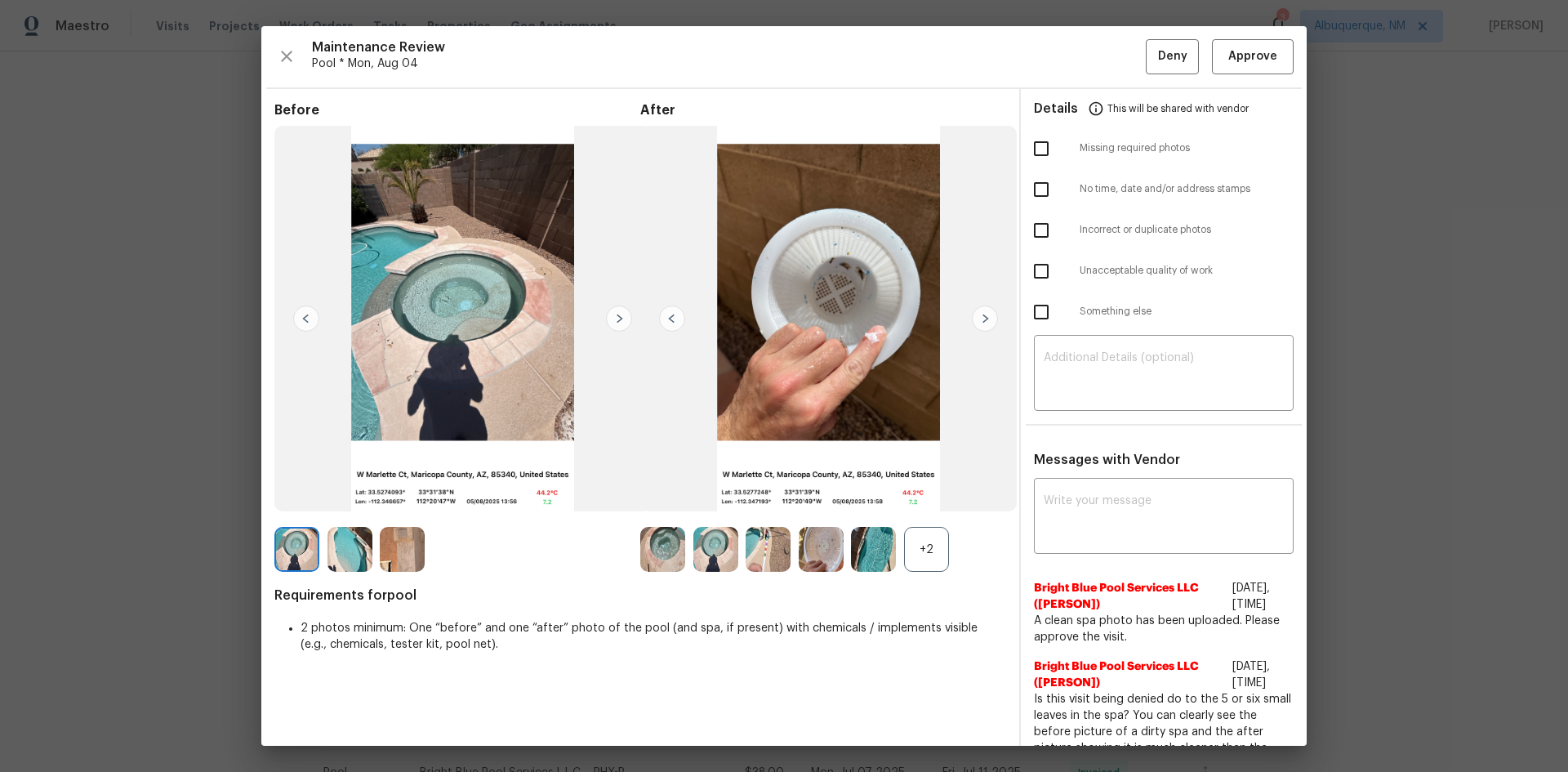 click at bounding box center [985, 319] 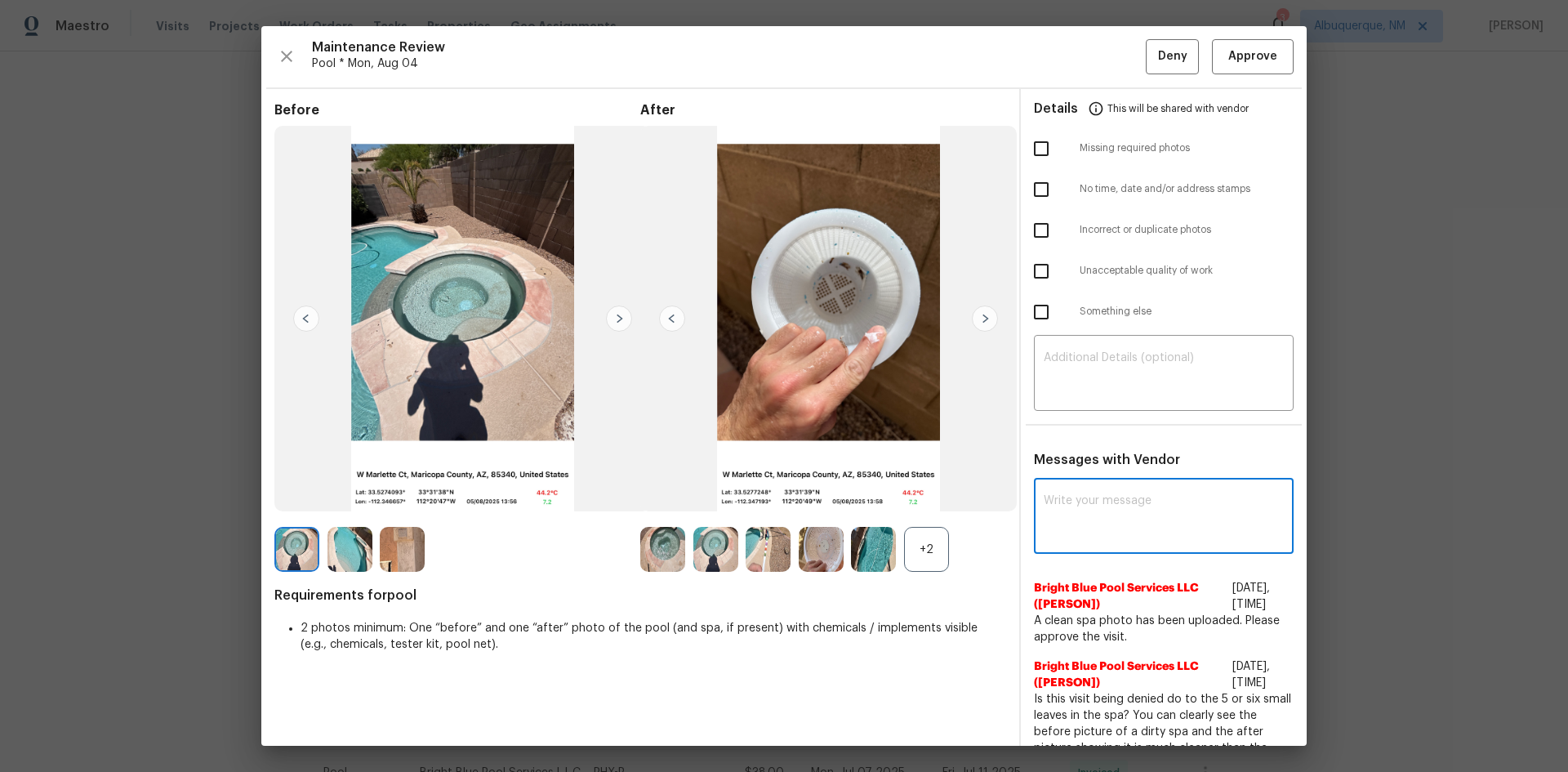 click at bounding box center [1164, 518] 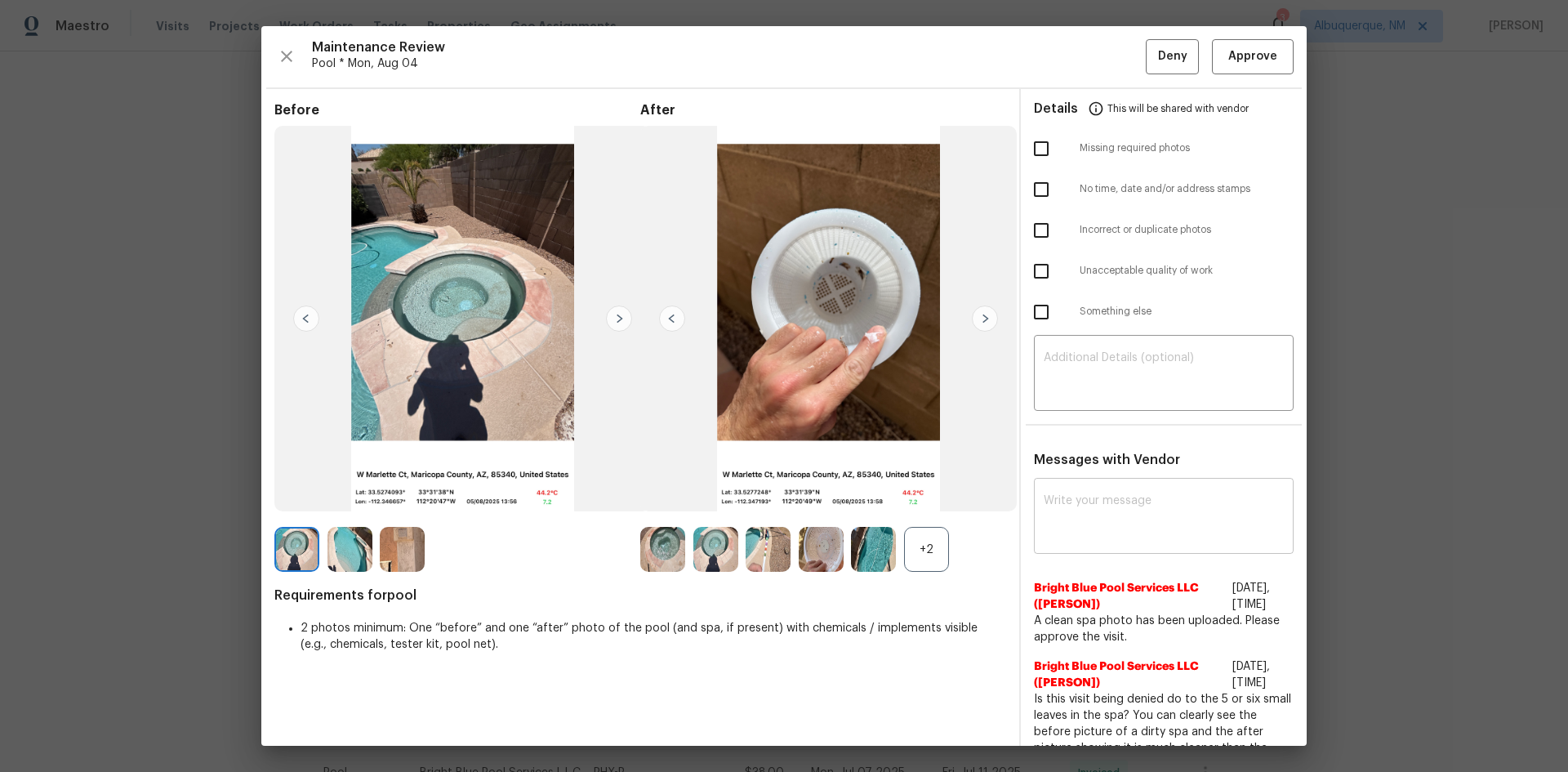click at bounding box center (1164, 518) 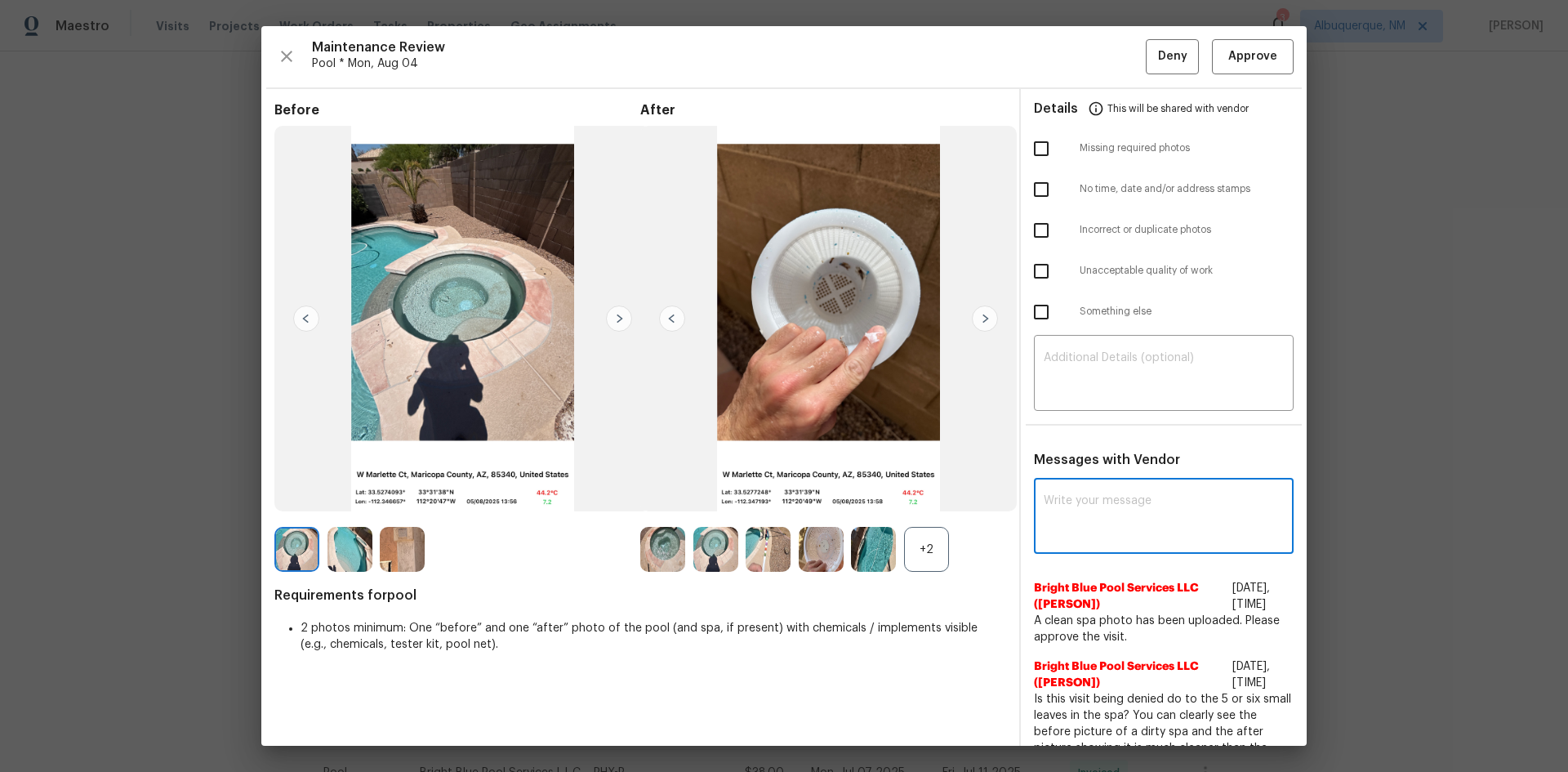 paste on "Maintenance Audit Team: Hello! After further review the visit has been approved. Please ensure to upload before and after photos correctly from your next visits" 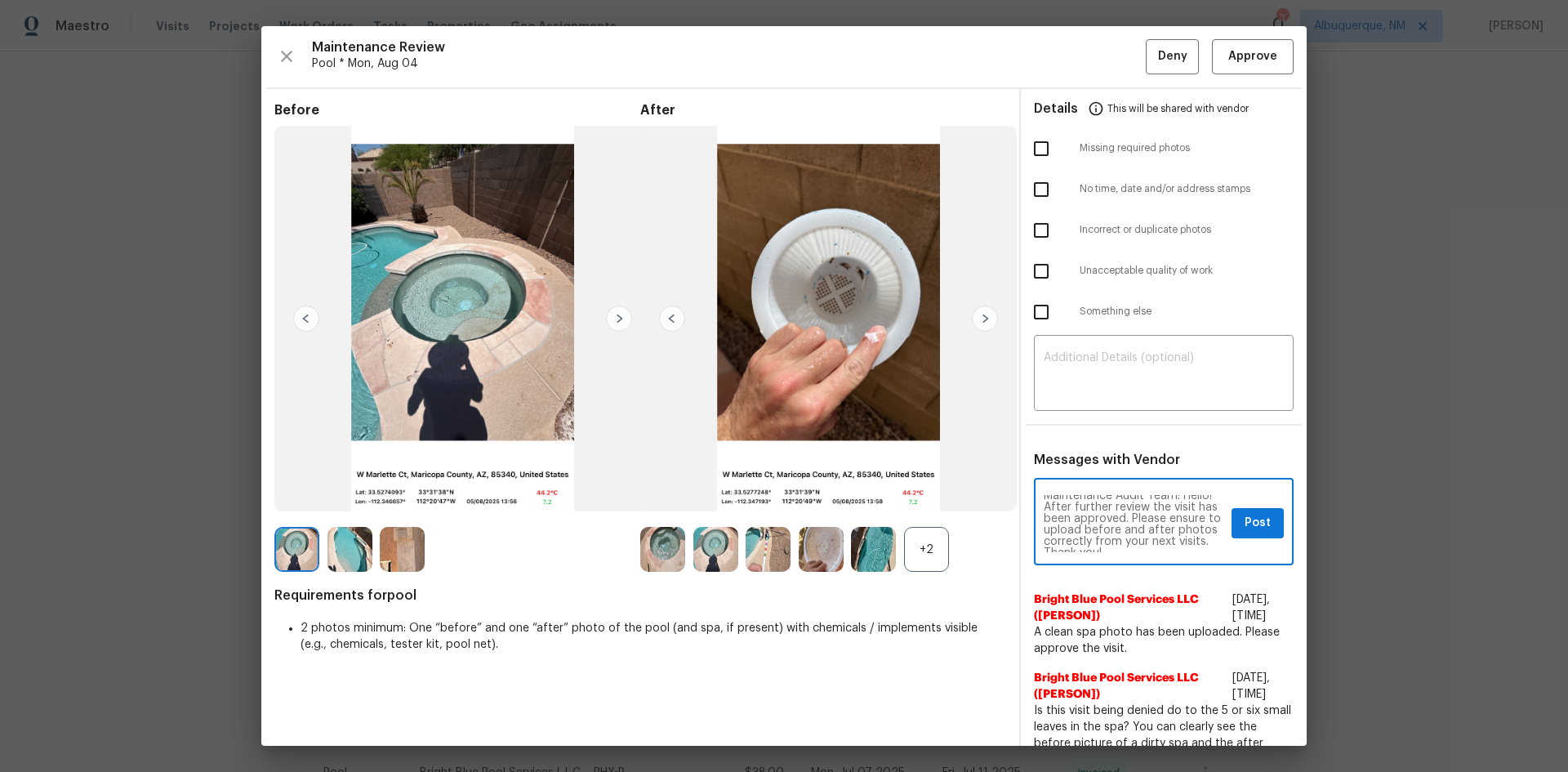 scroll, scrollTop: 0, scrollLeft: 0, axis: both 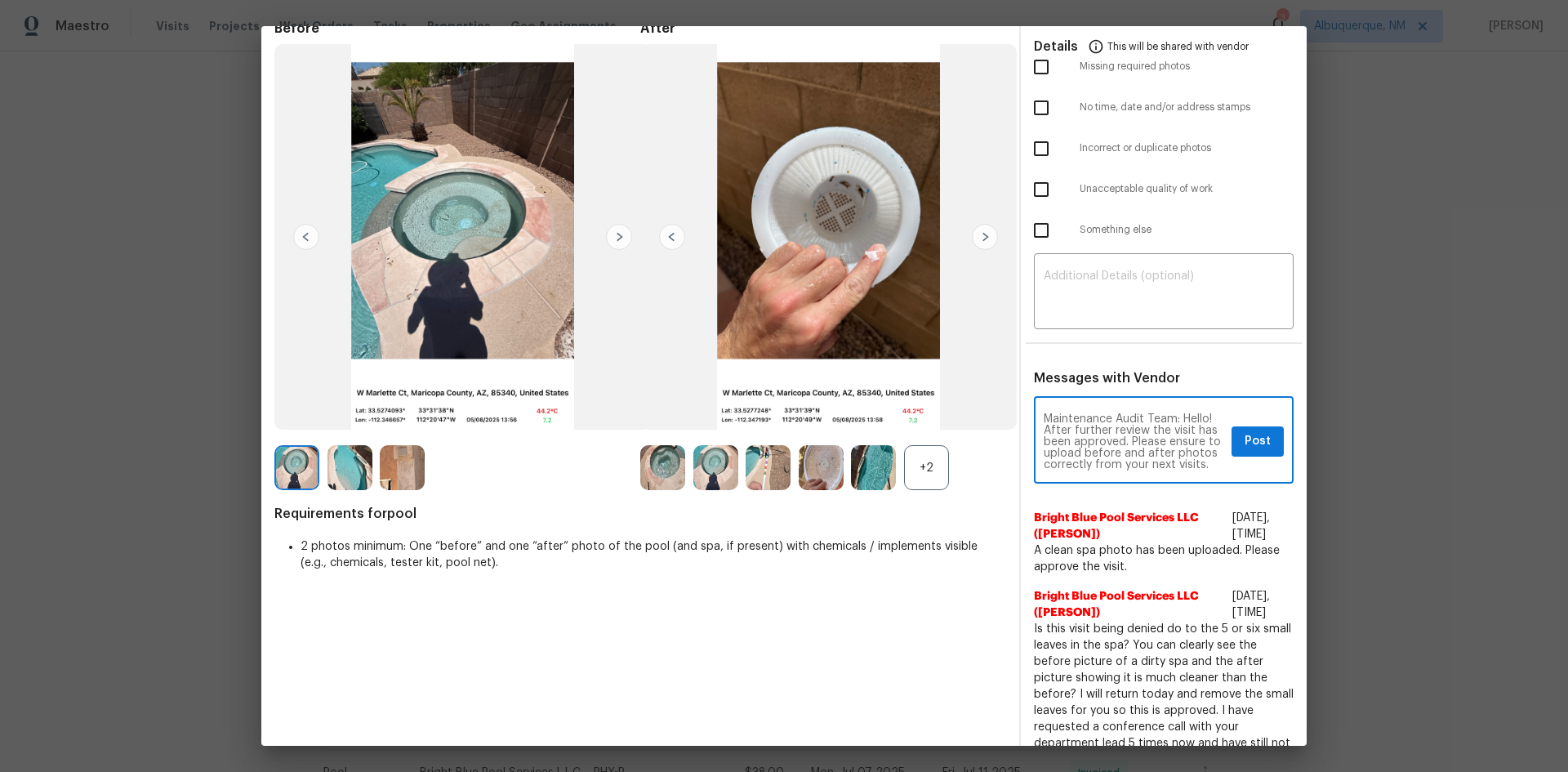 type on "Maintenance Audit Team: Hello! After further review the visit has been approved. Please ensure to upload before and after photos correctly from your next visits. Thank you!" 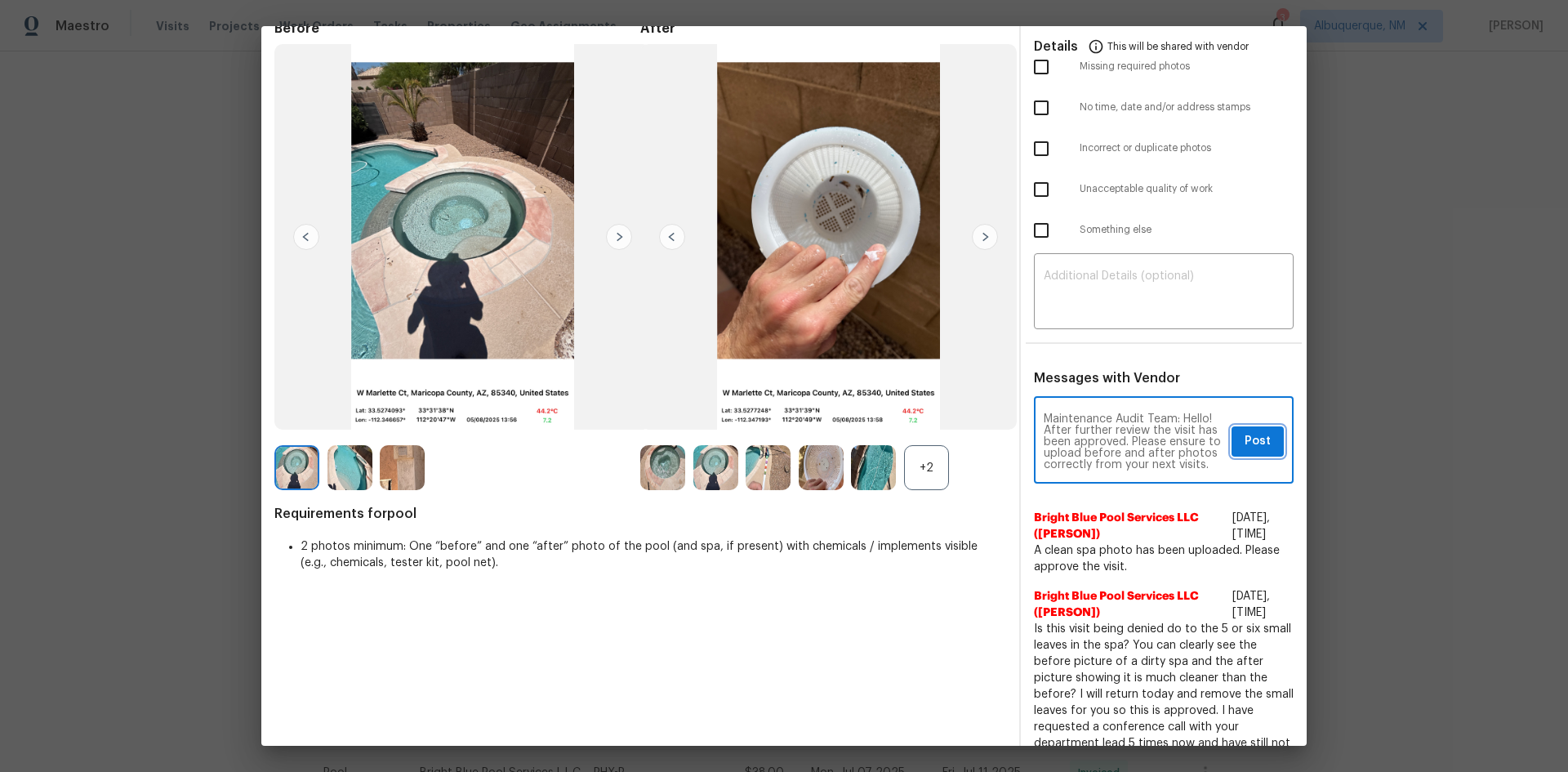 click on "Post" at bounding box center [1258, 441] 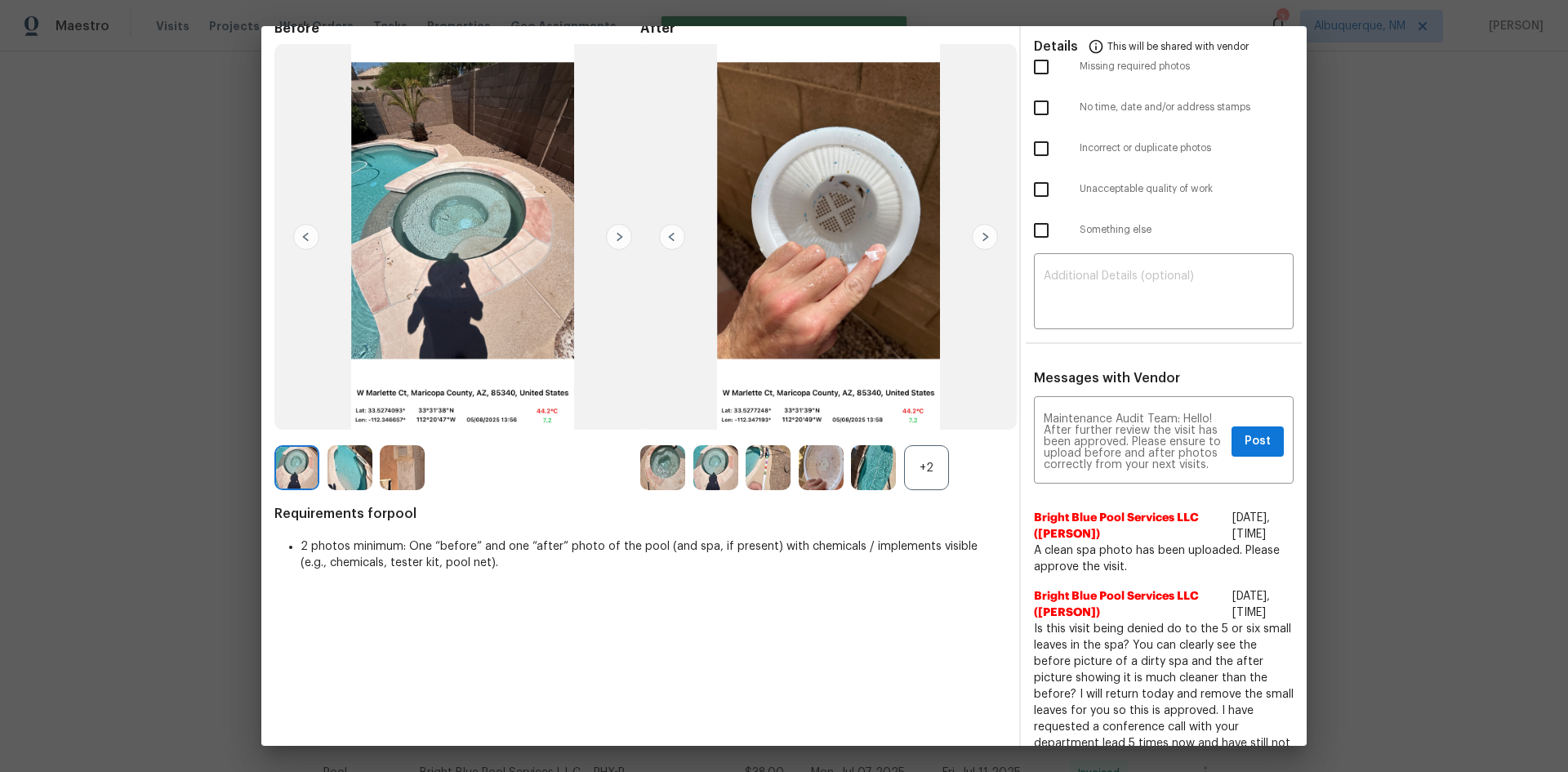 type 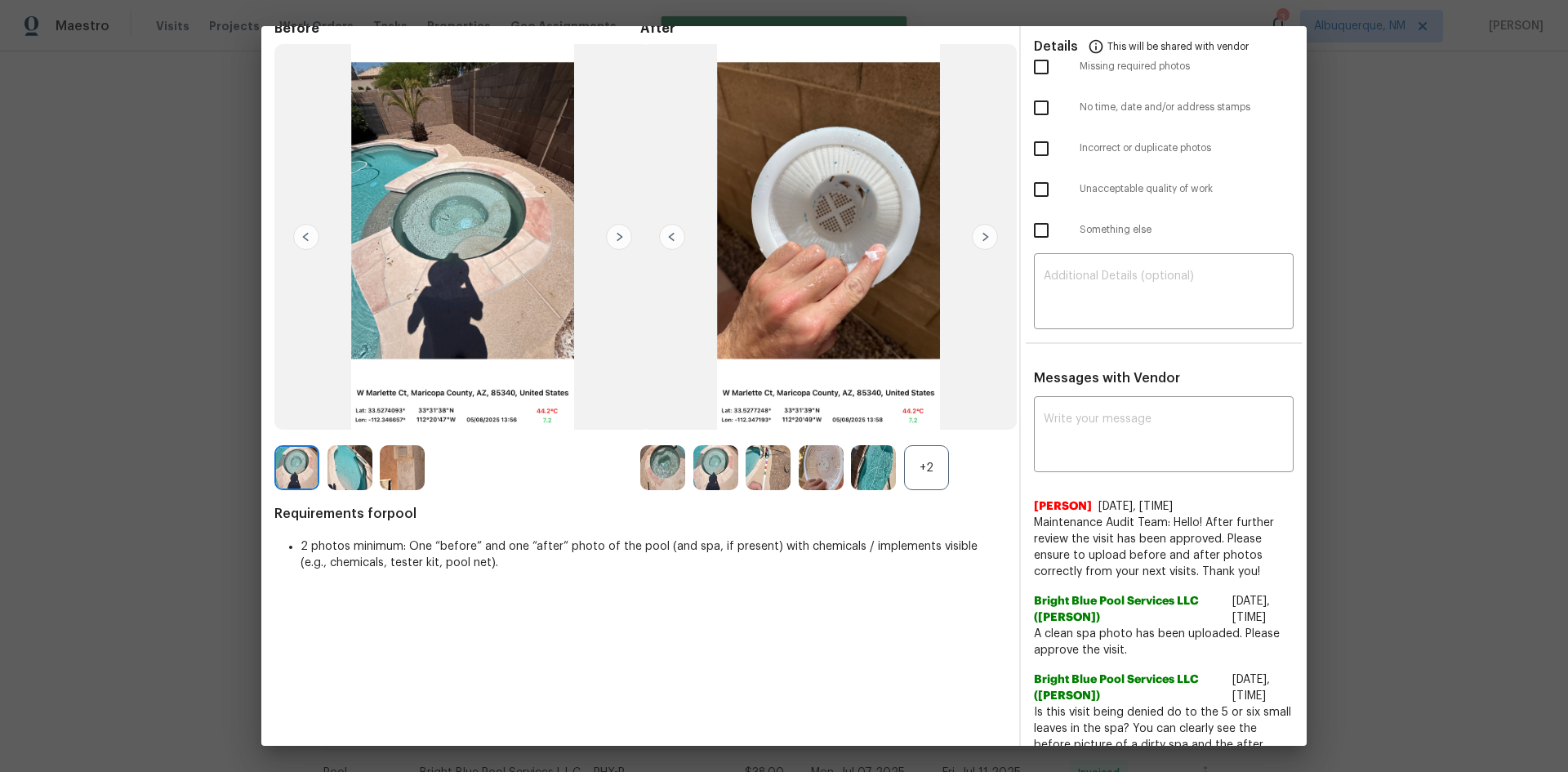 scroll, scrollTop: 0, scrollLeft: 0, axis: both 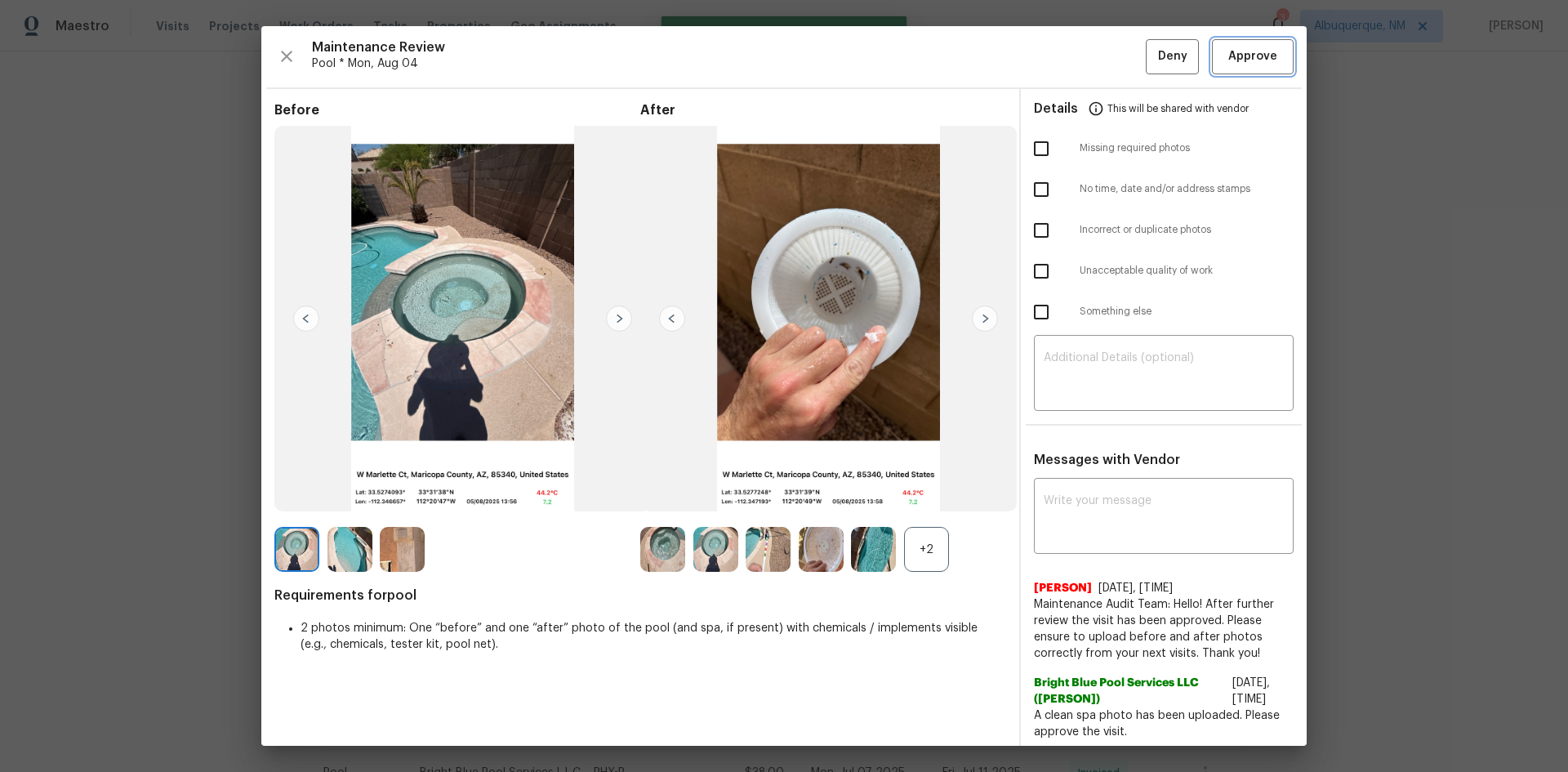 click on "Approve" at bounding box center [1253, 56] 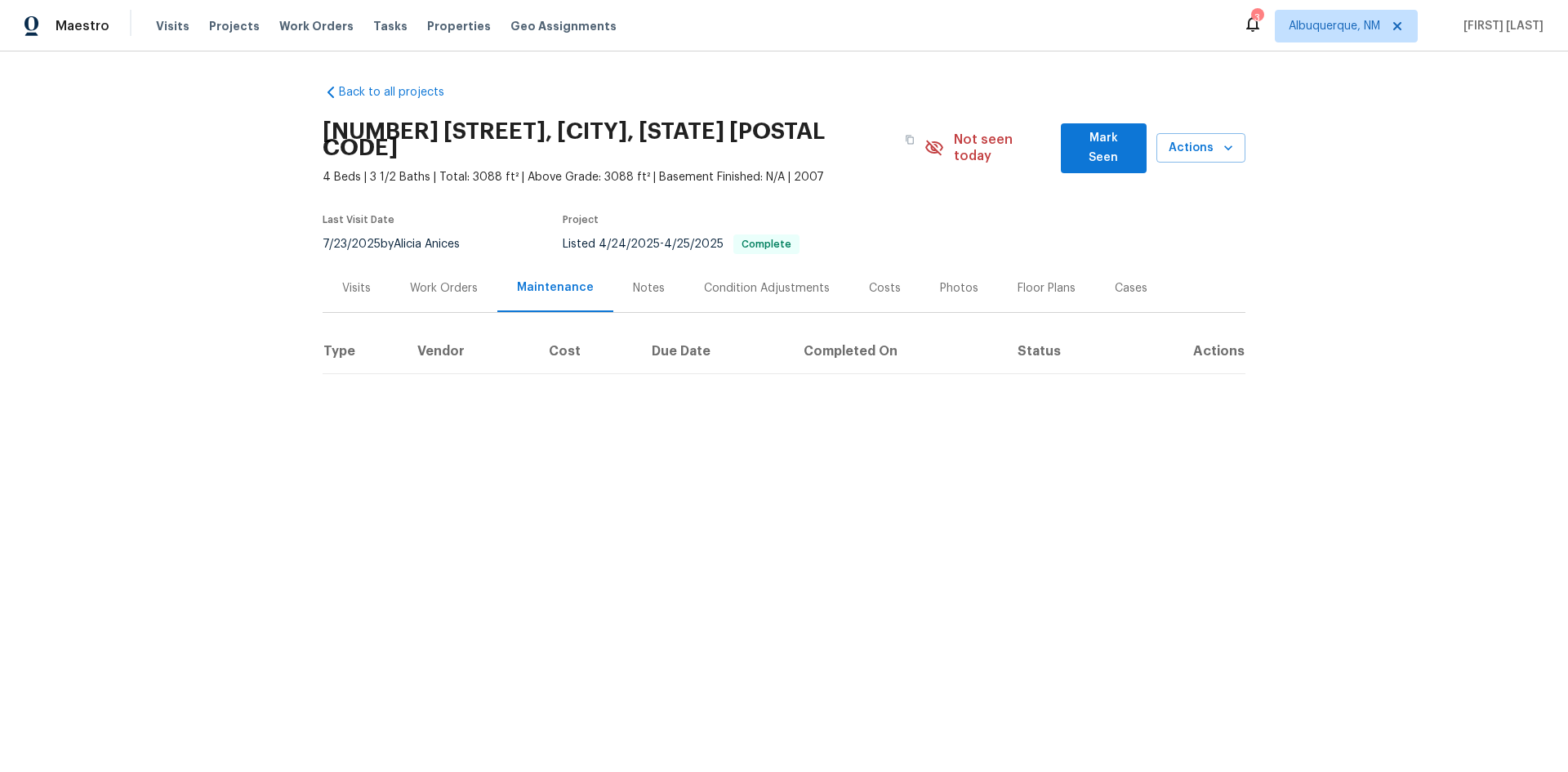 scroll, scrollTop: 0, scrollLeft: 0, axis: both 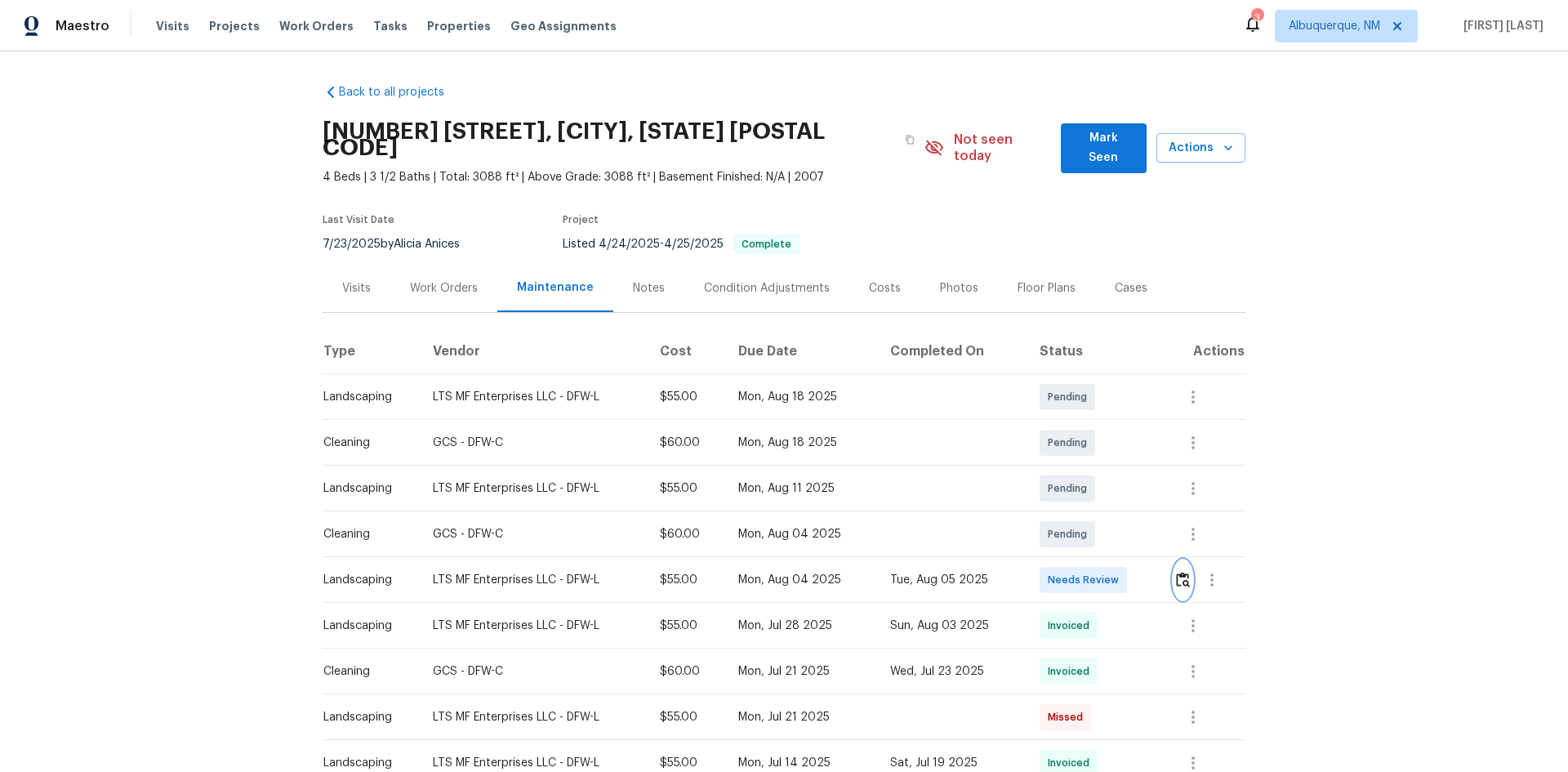 click at bounding box center (1183, 579) 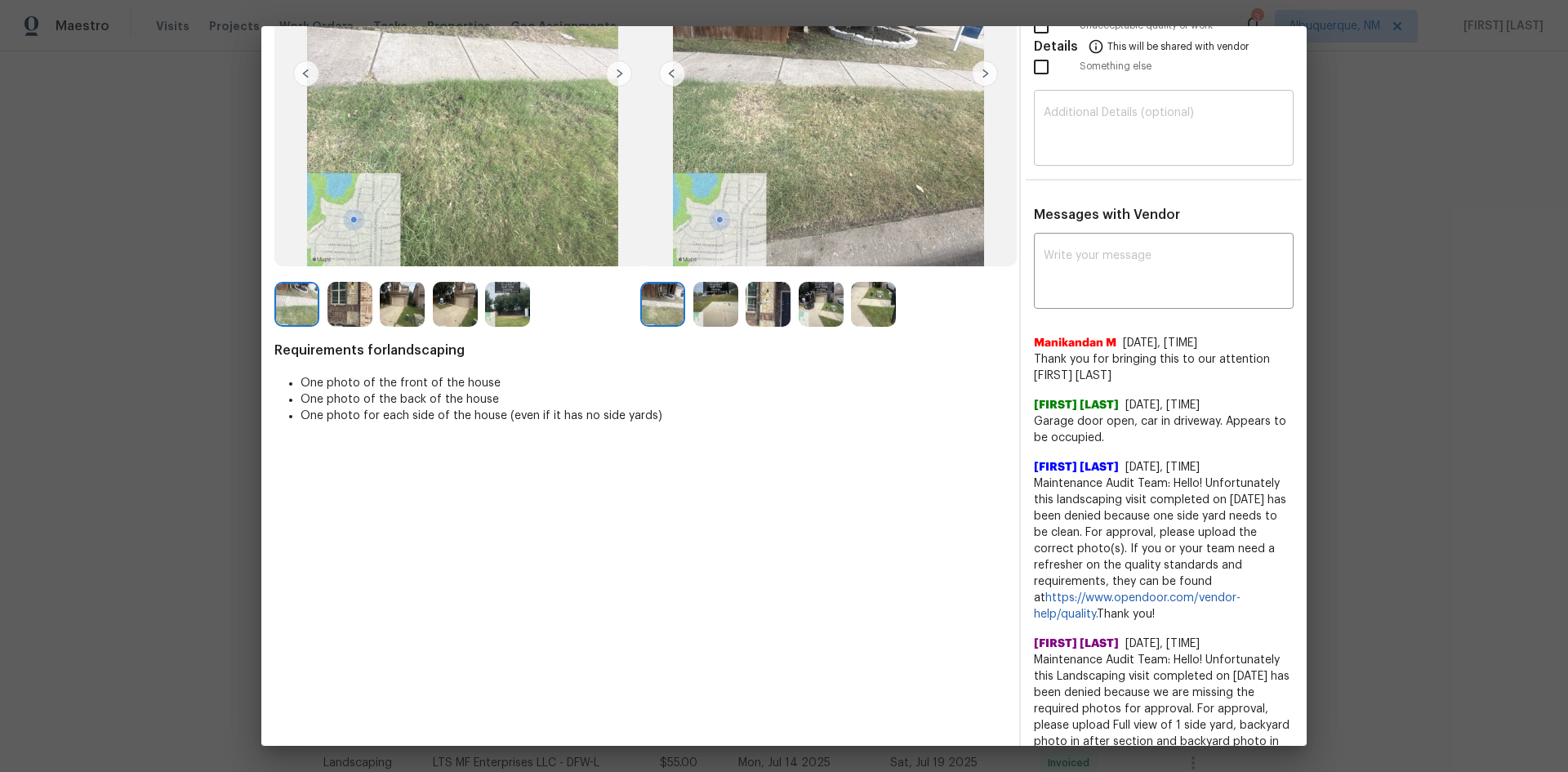 scroll, scrollTop: 0, scrollLeft: 0, axis: both 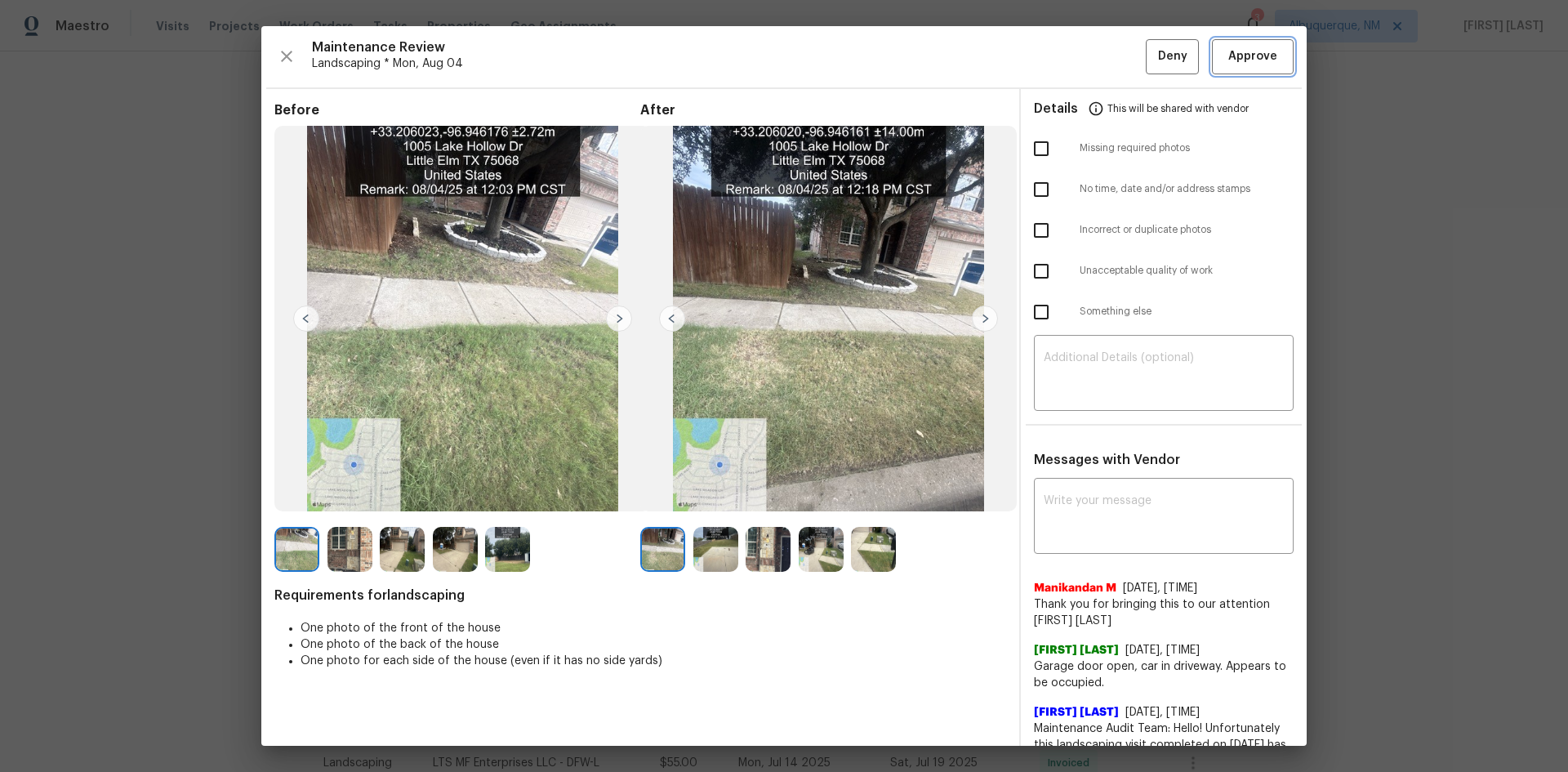 click on "Approve" at bounding box center [1253, 56] 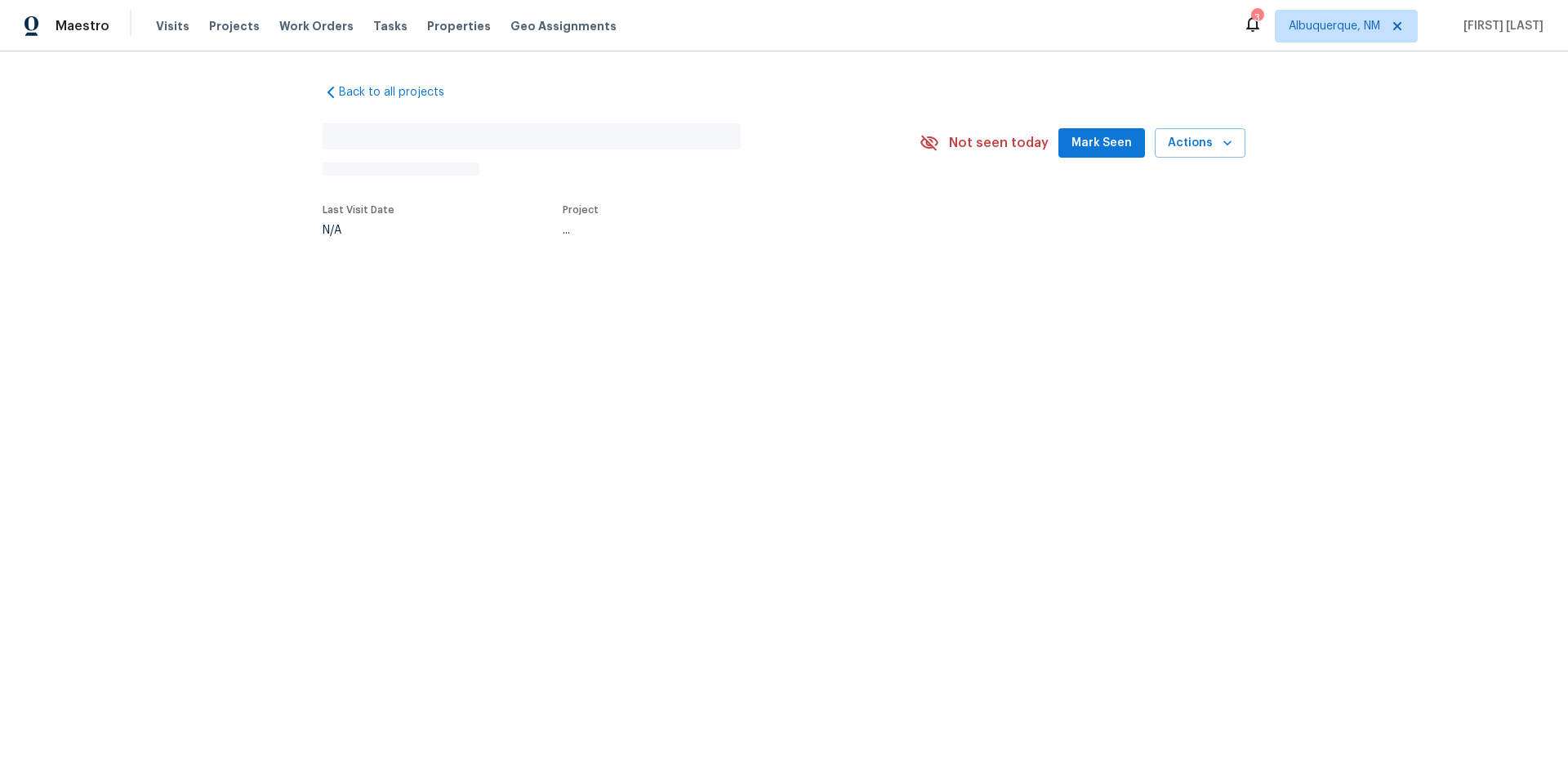 scroll, scrollTop: 0, scrollLeft: 0, axis: both 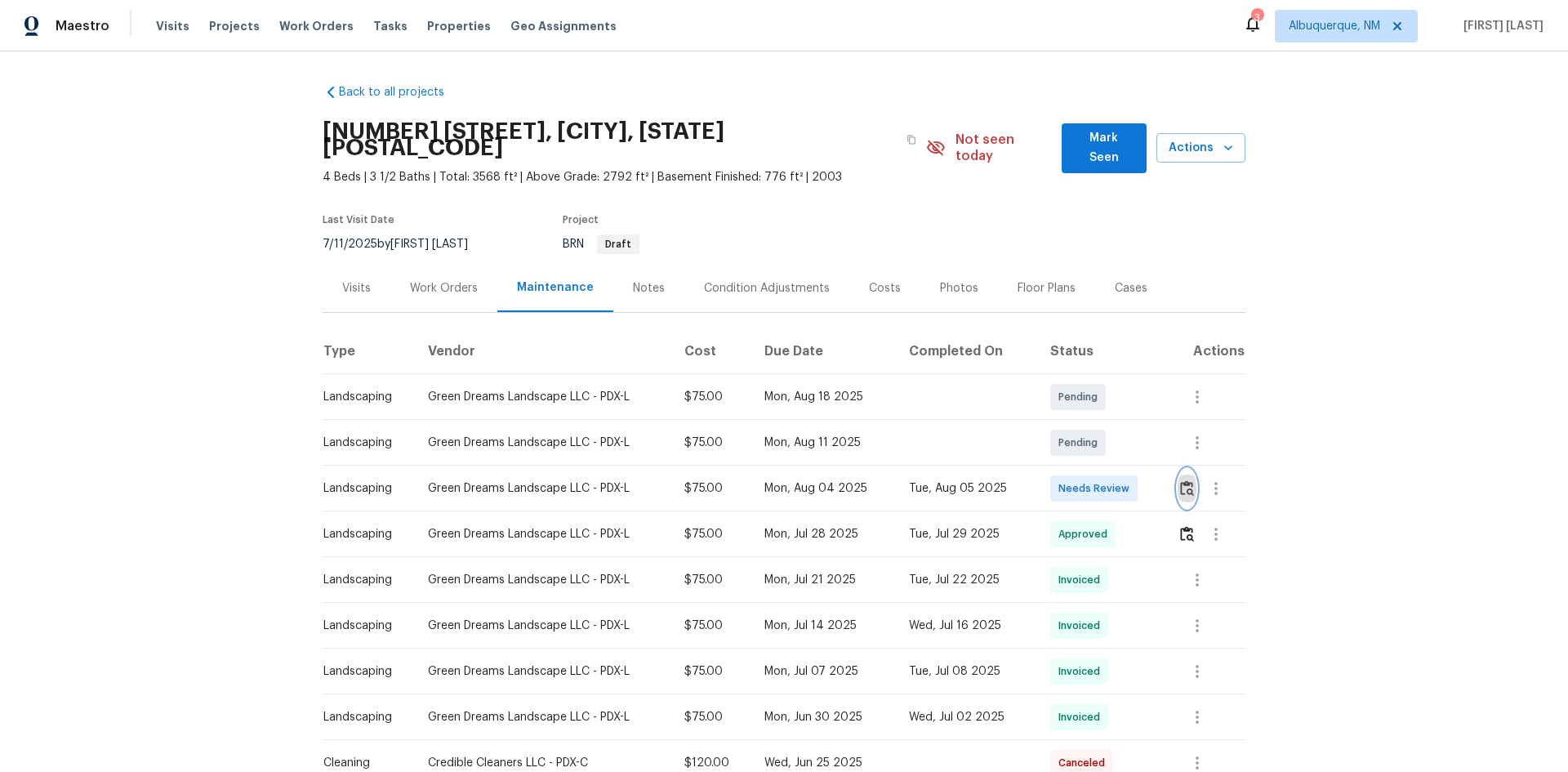 click at bounding box center [1187, 488] 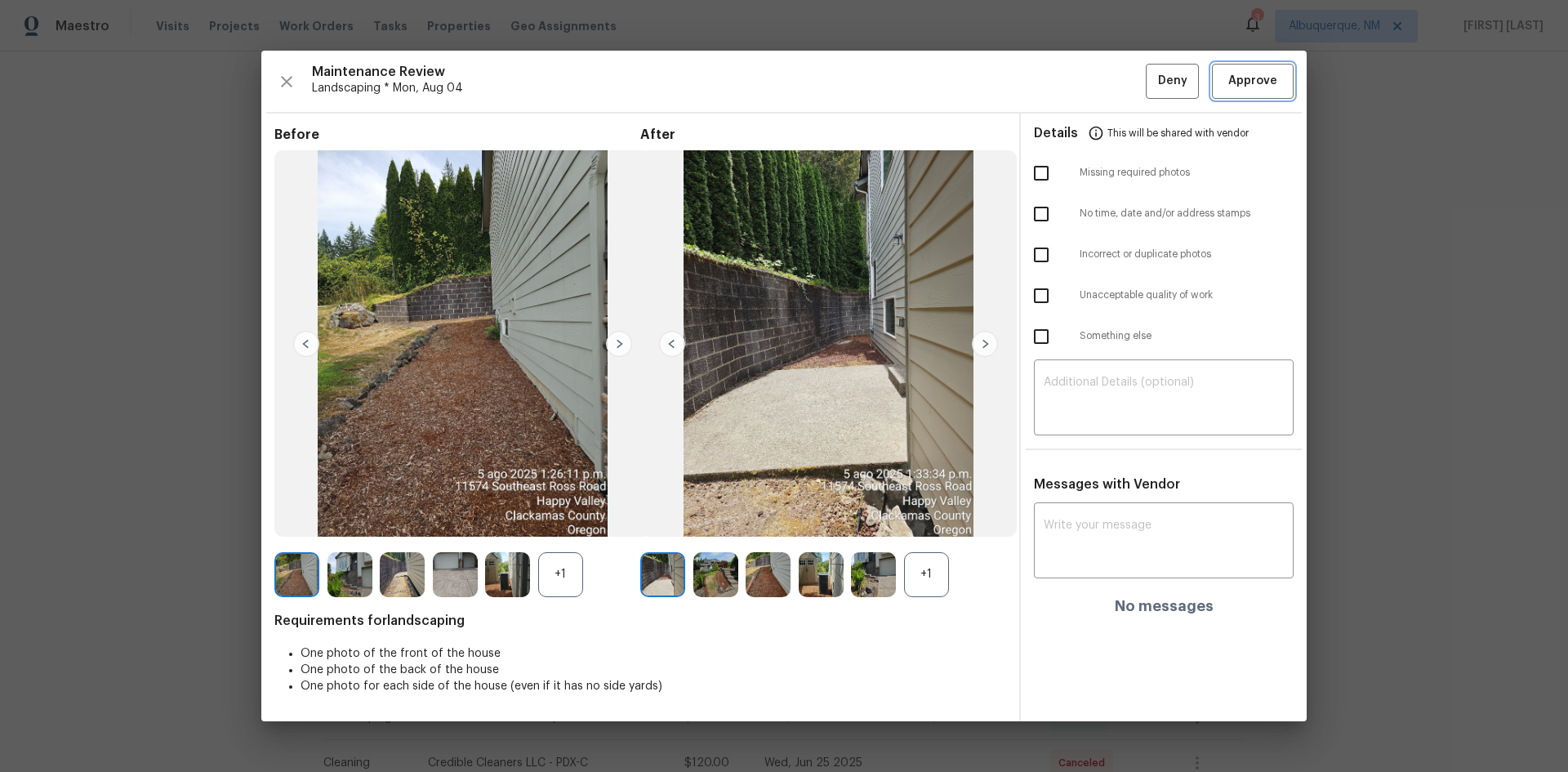 click on "Approve" at bounding box center [1253, 81] 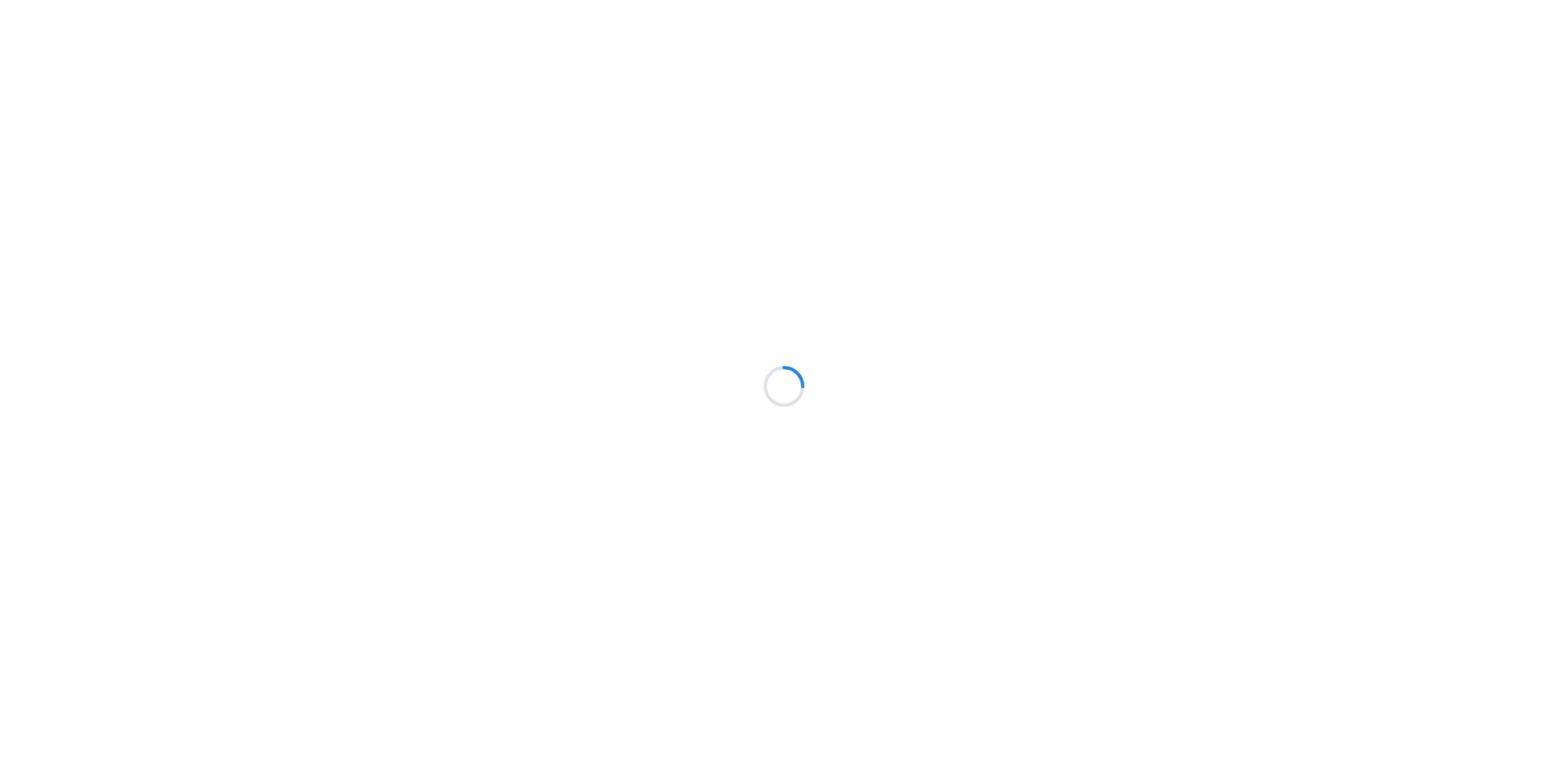 scroll, scrollTop: 0, scrollLeft: 0, axis: both 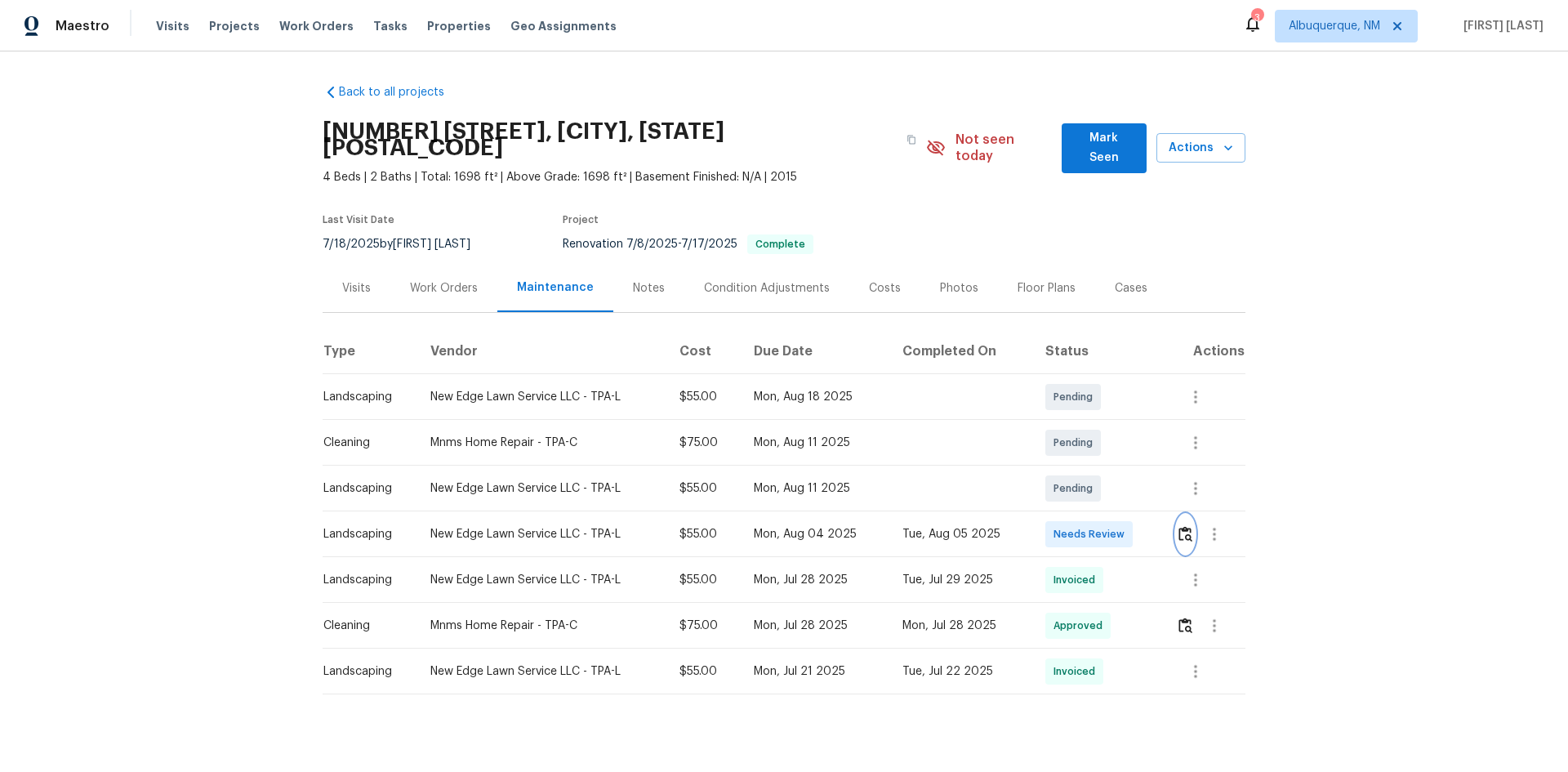 click at bounding box center (1185, 533) 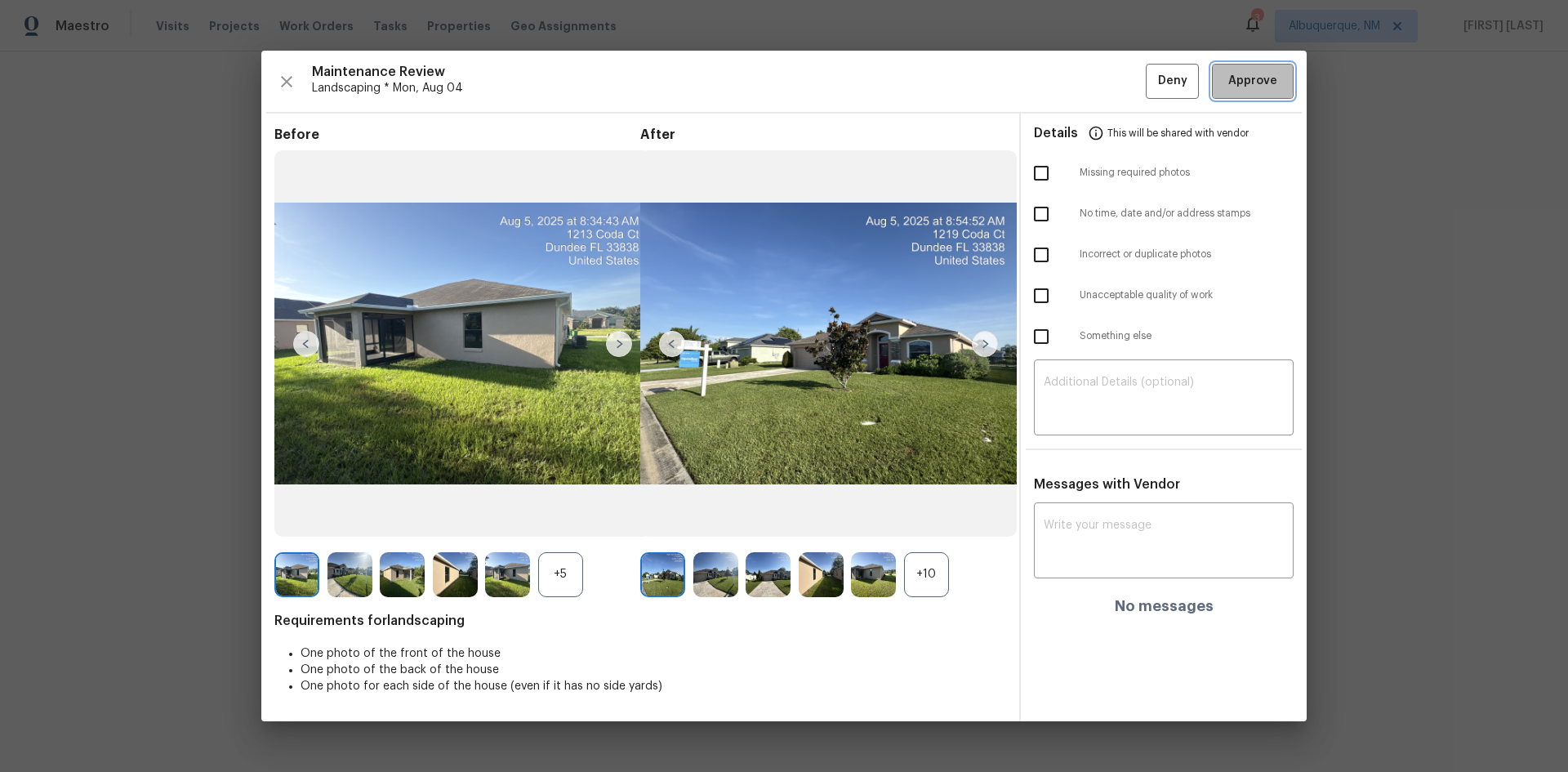click on "Approve" at bounding box center (1253, 81) 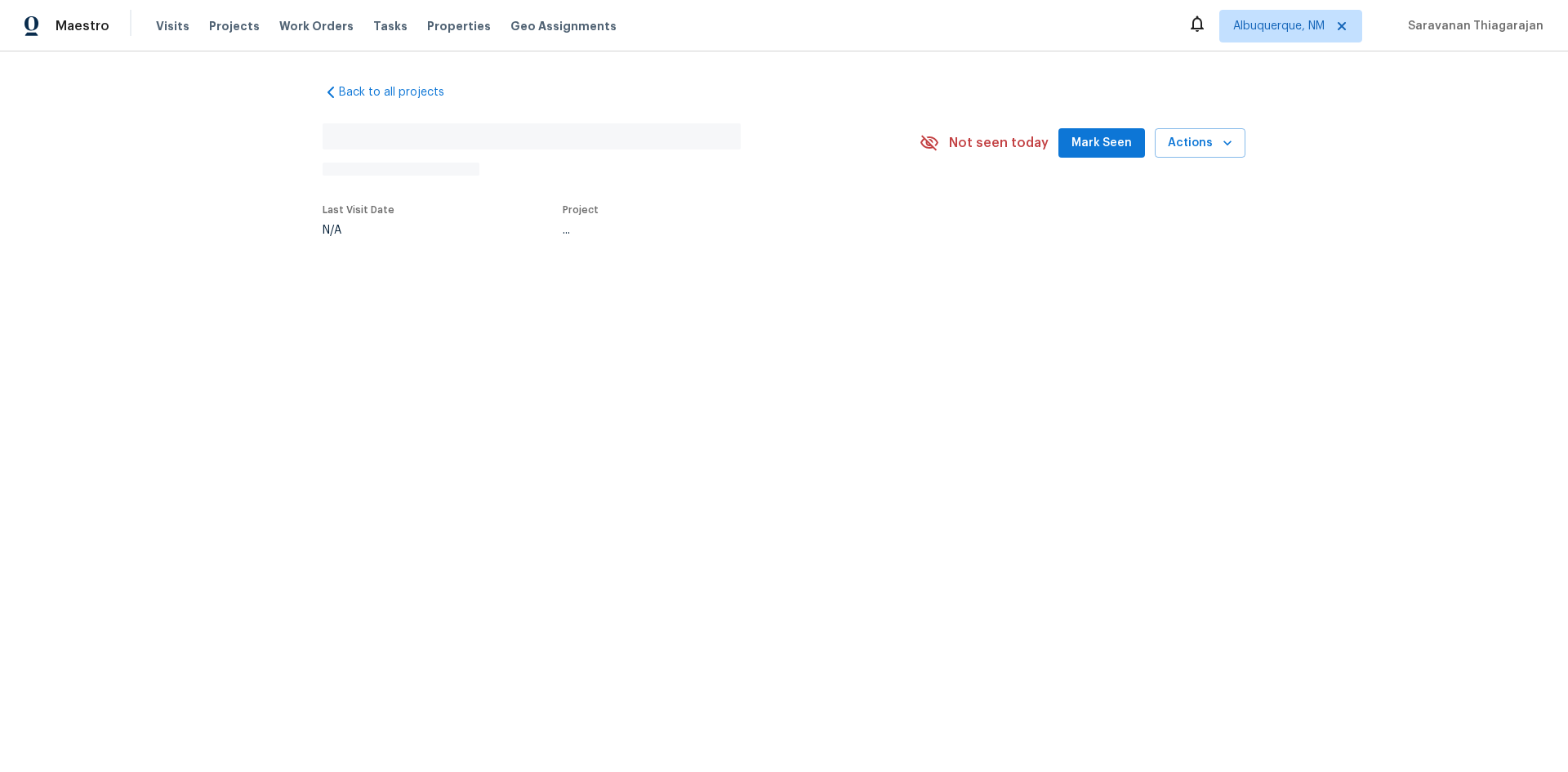 scroll, scrollTop: 0, scrollLeft: 0, axis: both 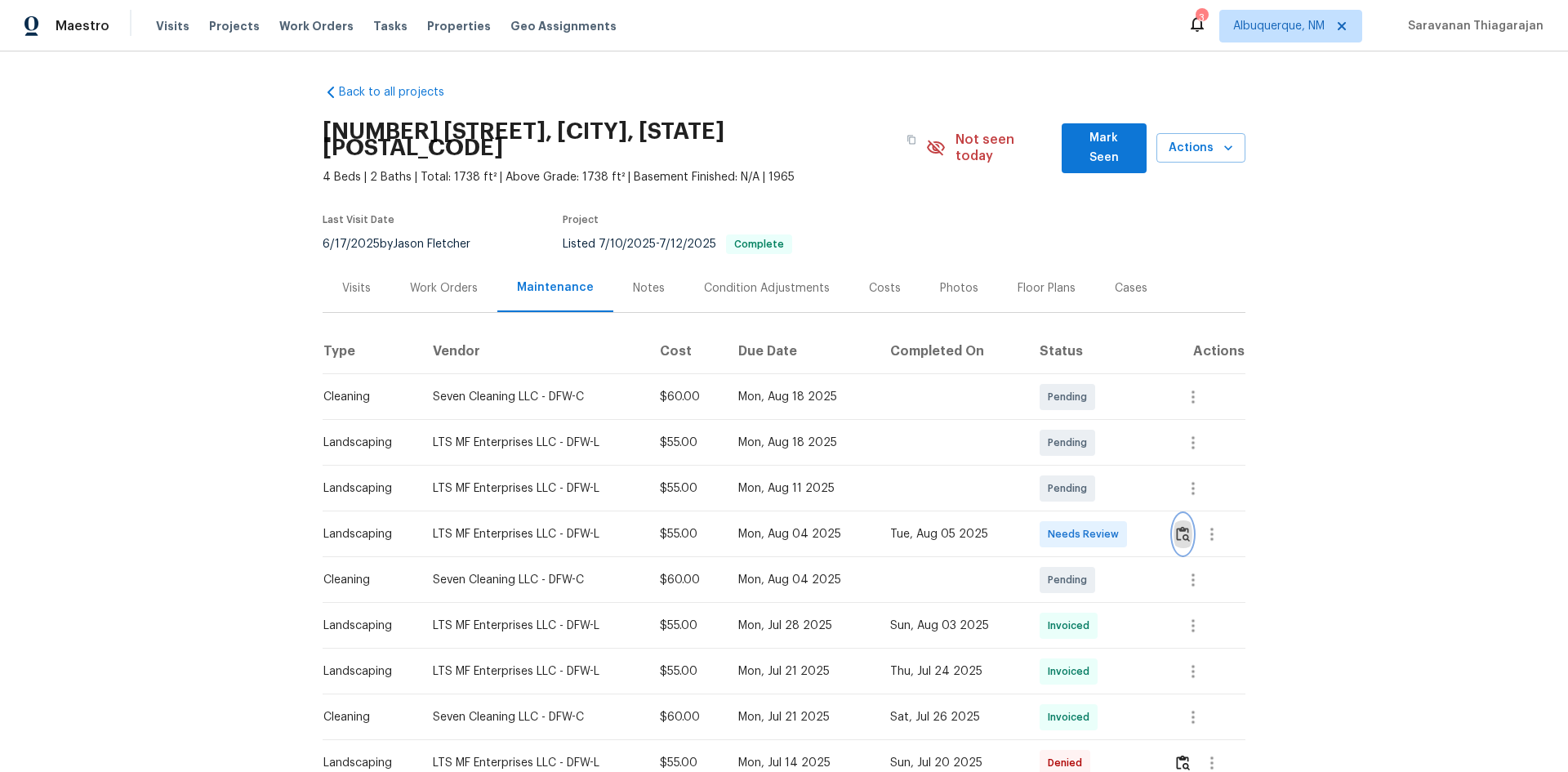 click at bounding box center (1183, 533) 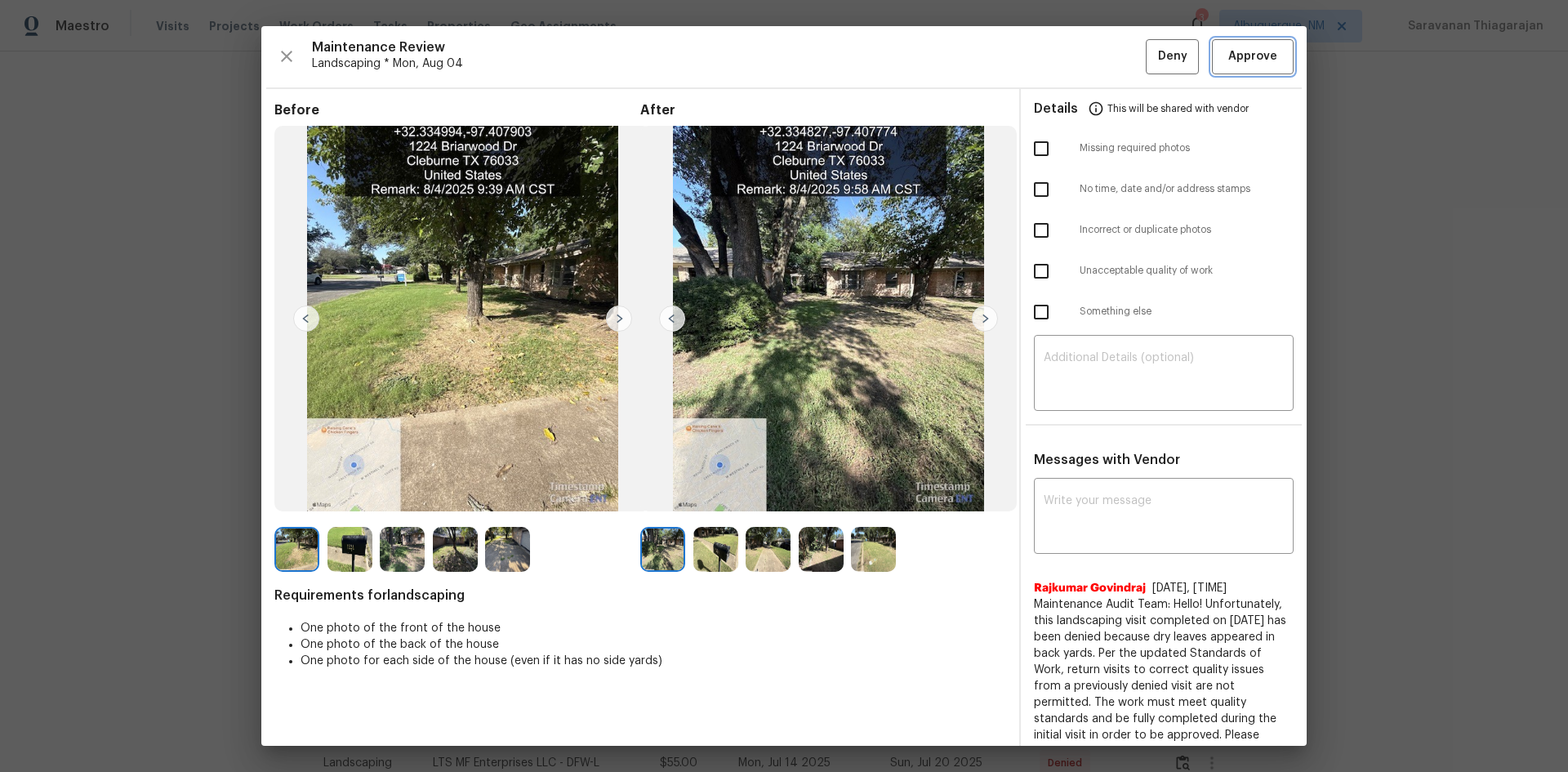 click on "Approve" at bounding box center (1253, 56) 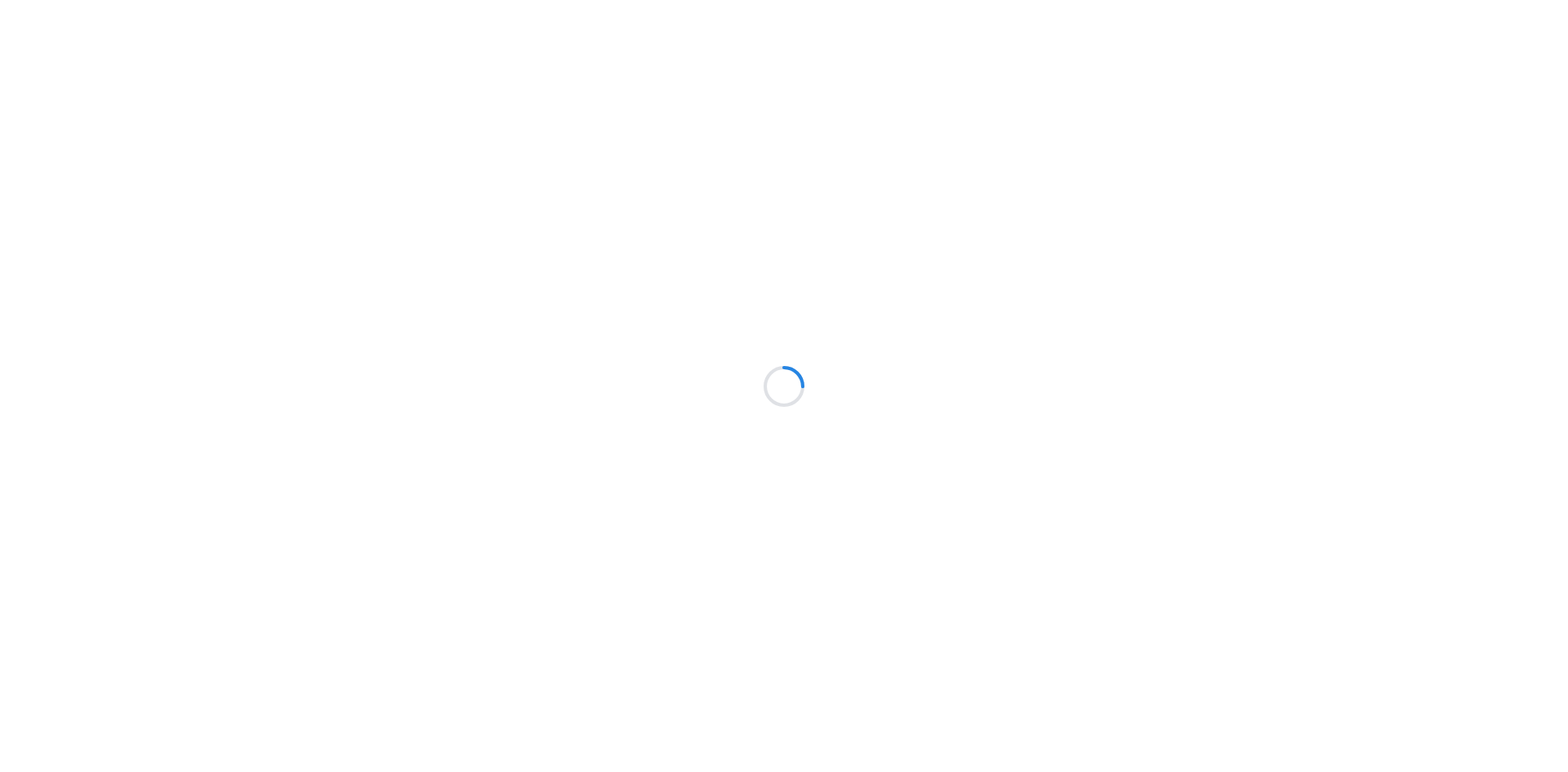 scroll, scrollTop: 0, scrollLeft: 0, axis: both 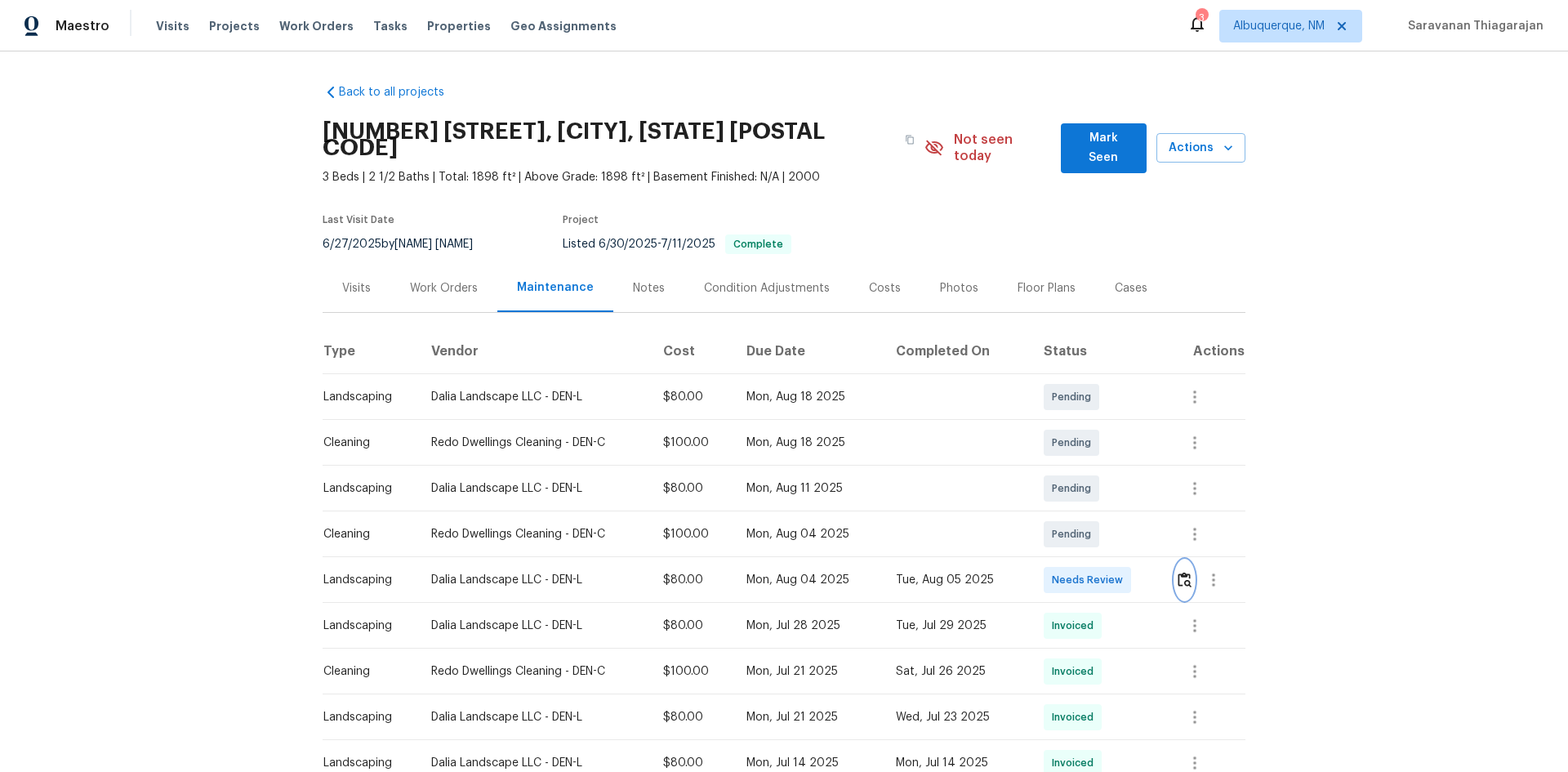 click at bounding box center (1184, 579) 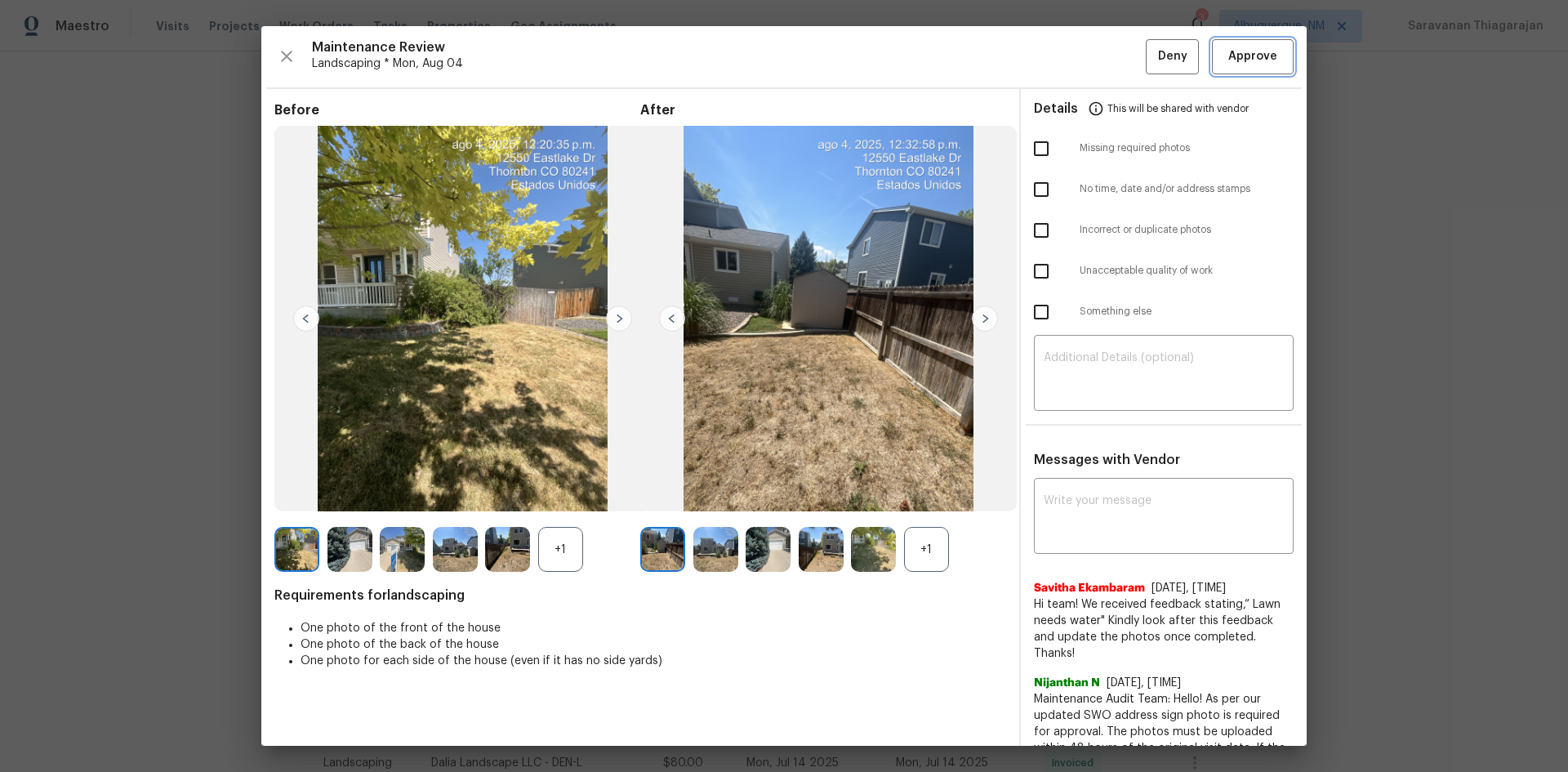 click on "Approve" at bounding box center [1253, 56] 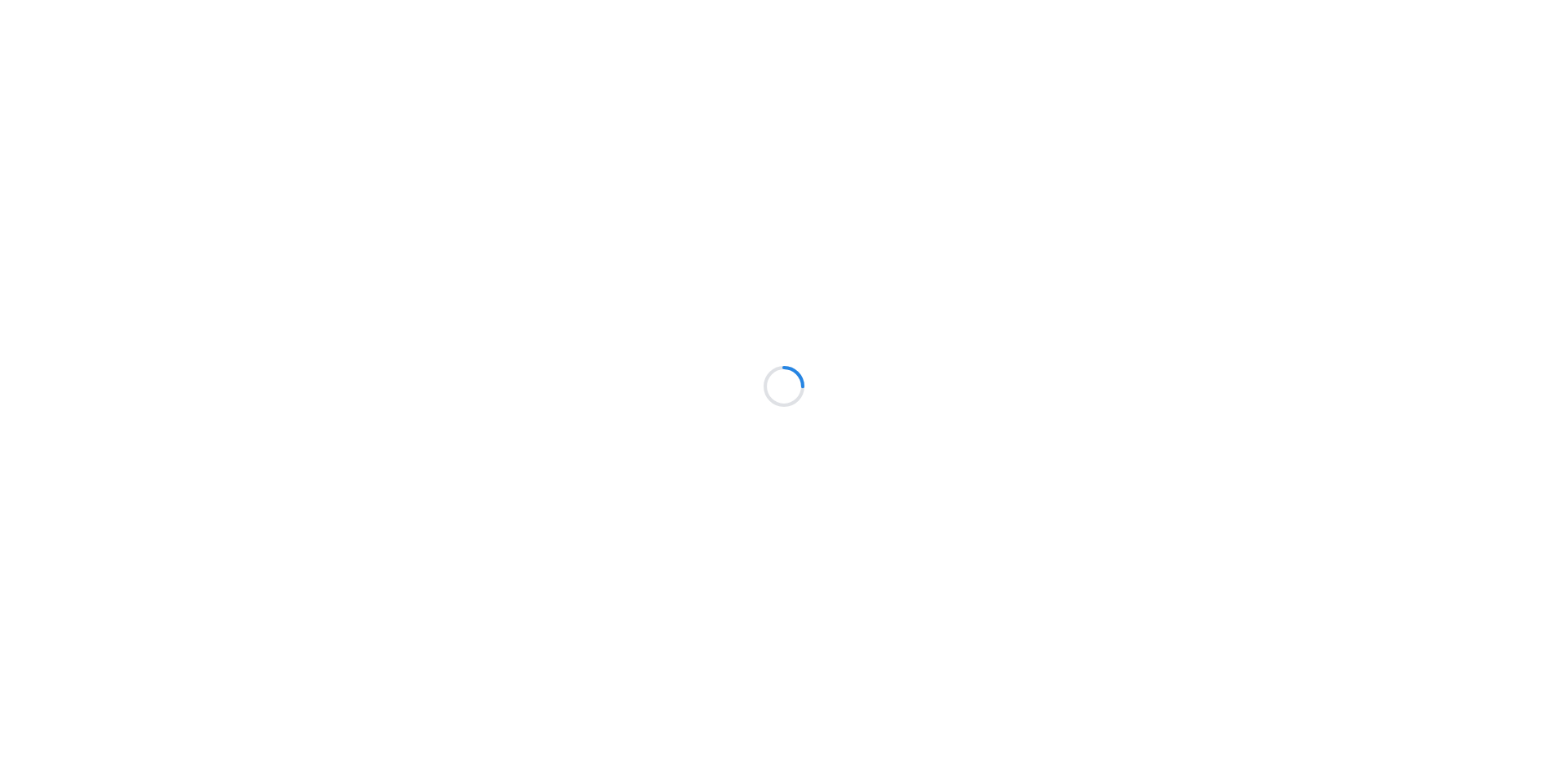 scroll, scrollTop: 0, scrollLeft: 0, axis: both 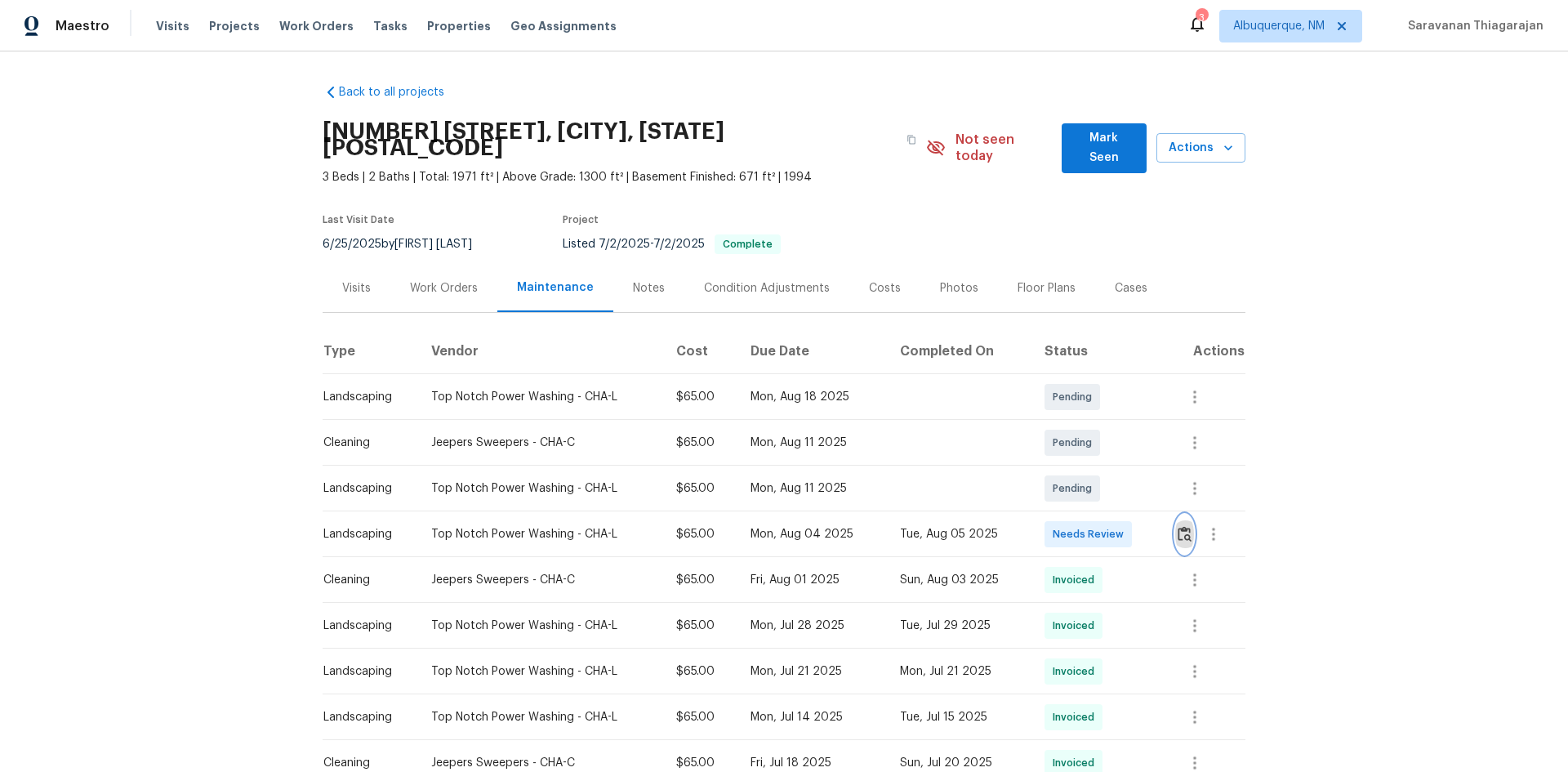 click at bounding box center [1184, 533] 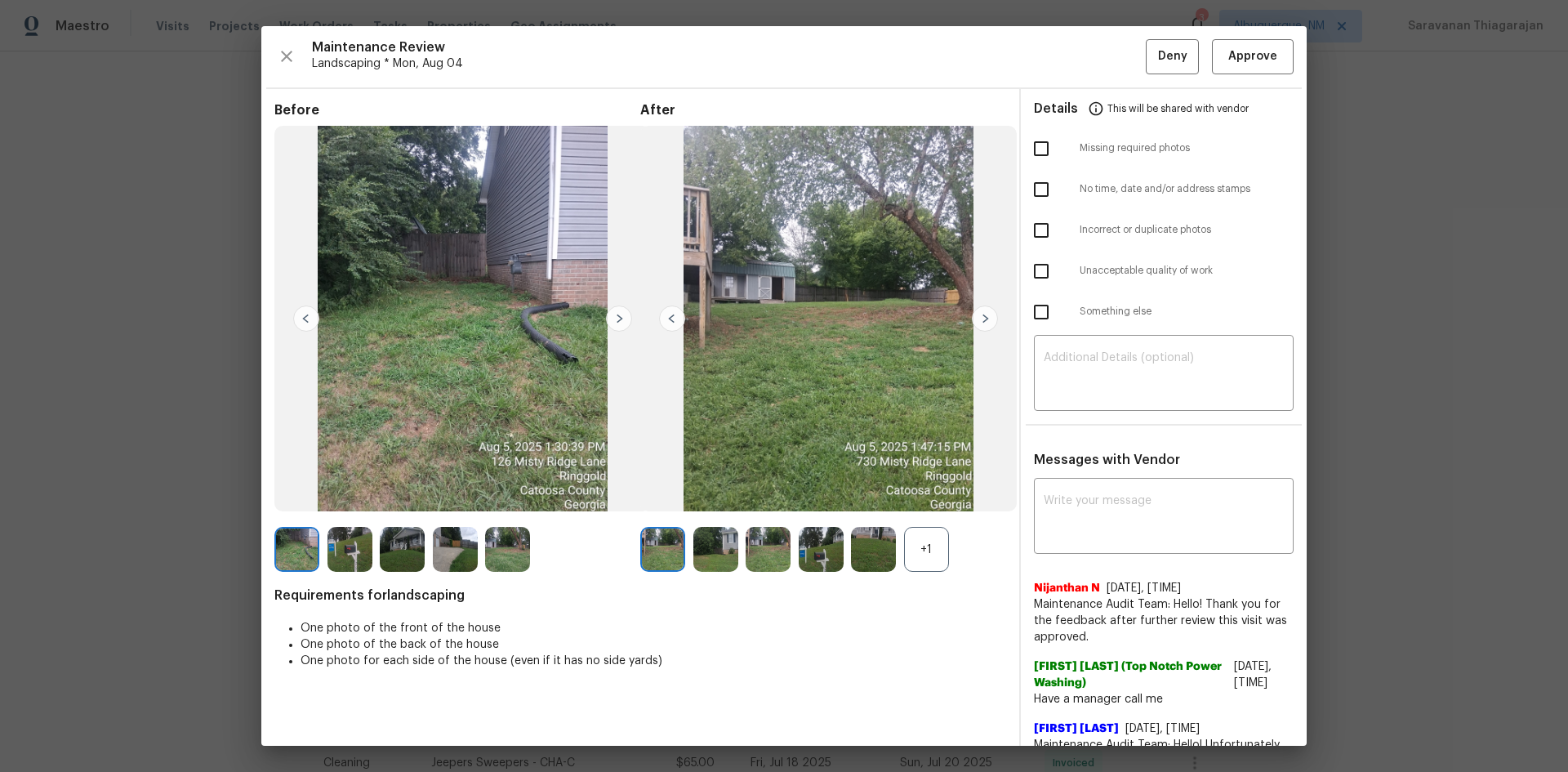 click on "+1" at bounding box center (926, 549) 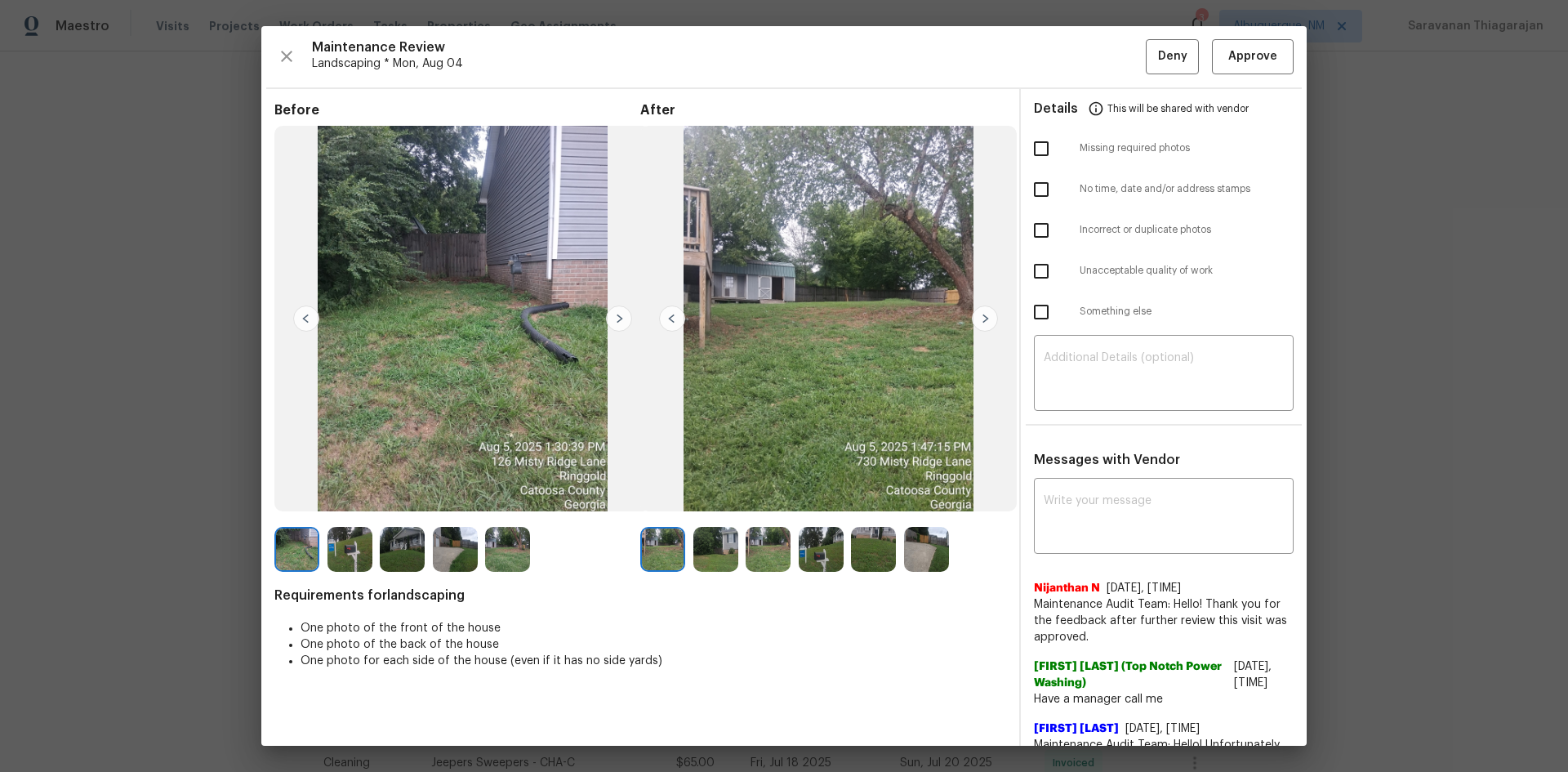 click at bounding box center (350, 549) 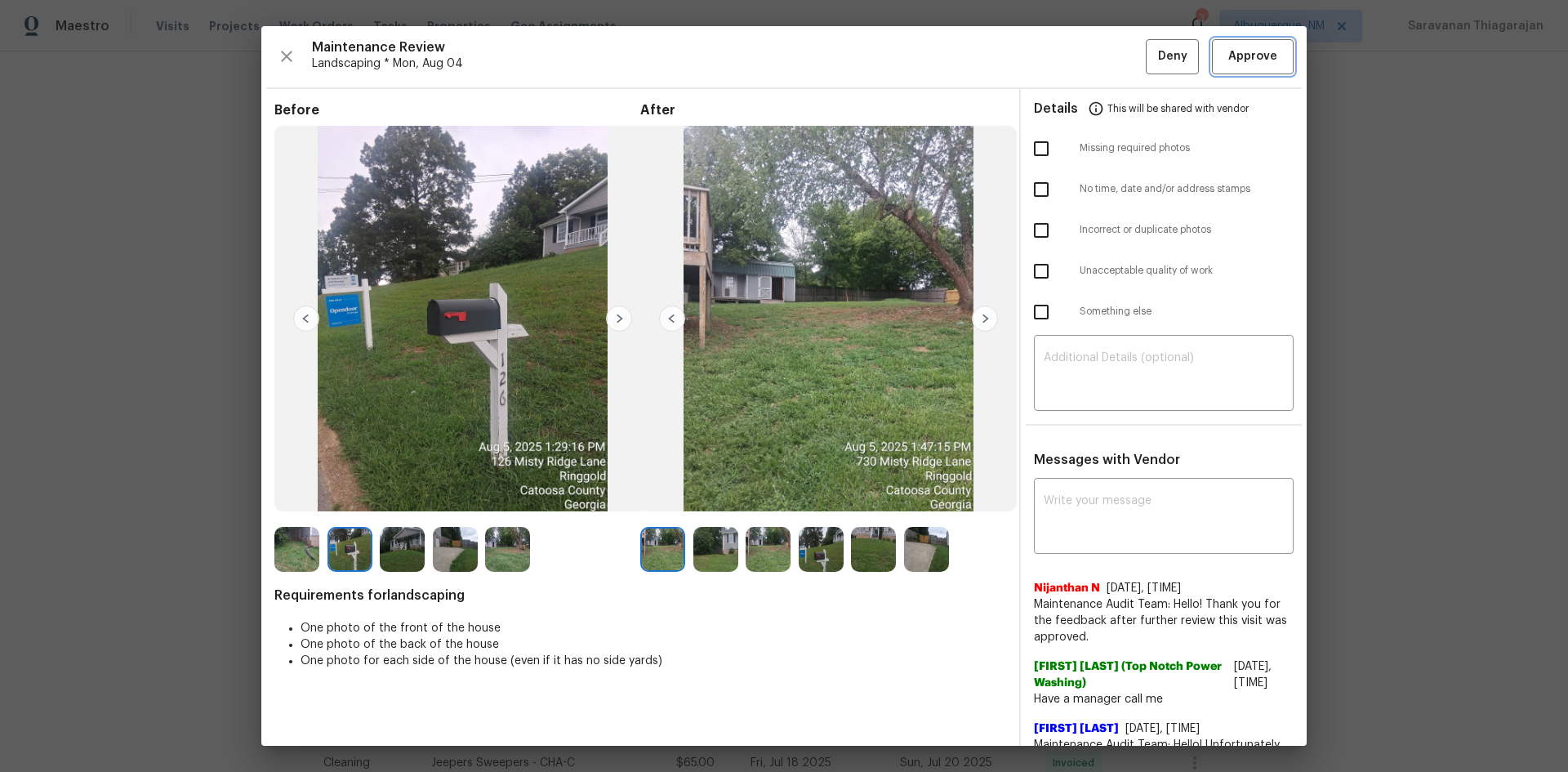 click on "Approve" at bounding box center [1253, 56] 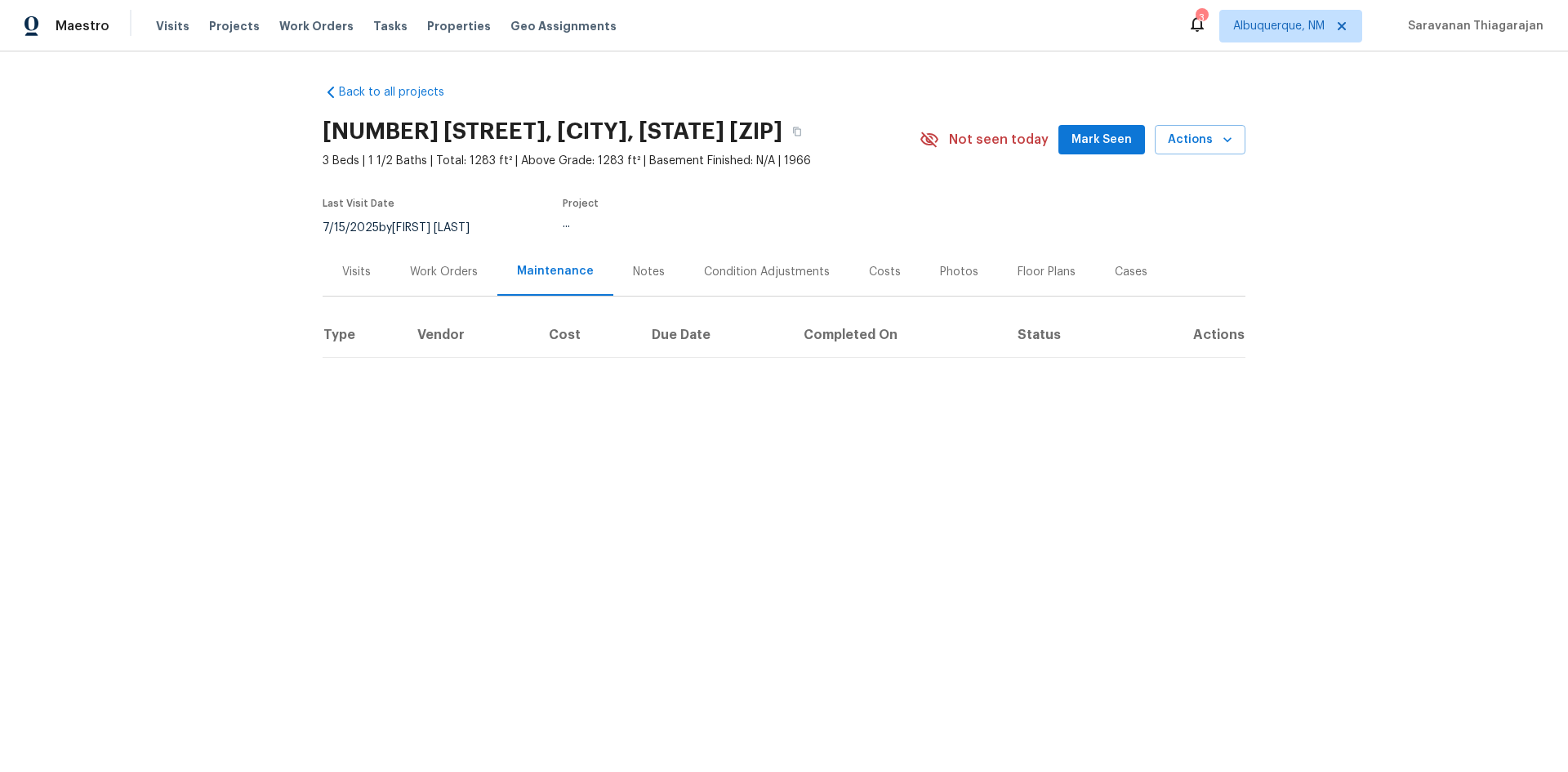 scroll, scrollTop: 0, scrollLeft: 0, axis: both 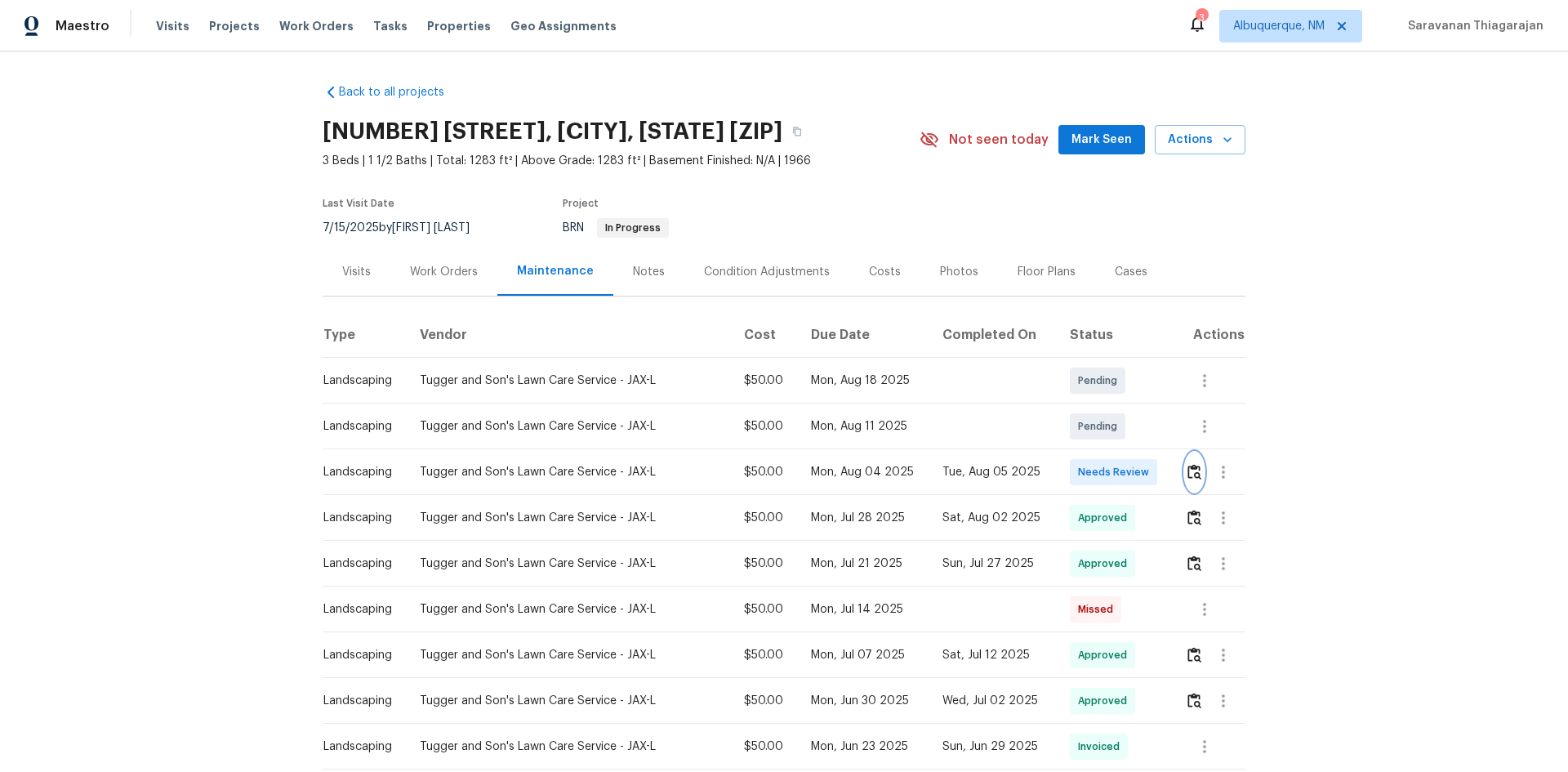 click at bounding box center (1194, 471) 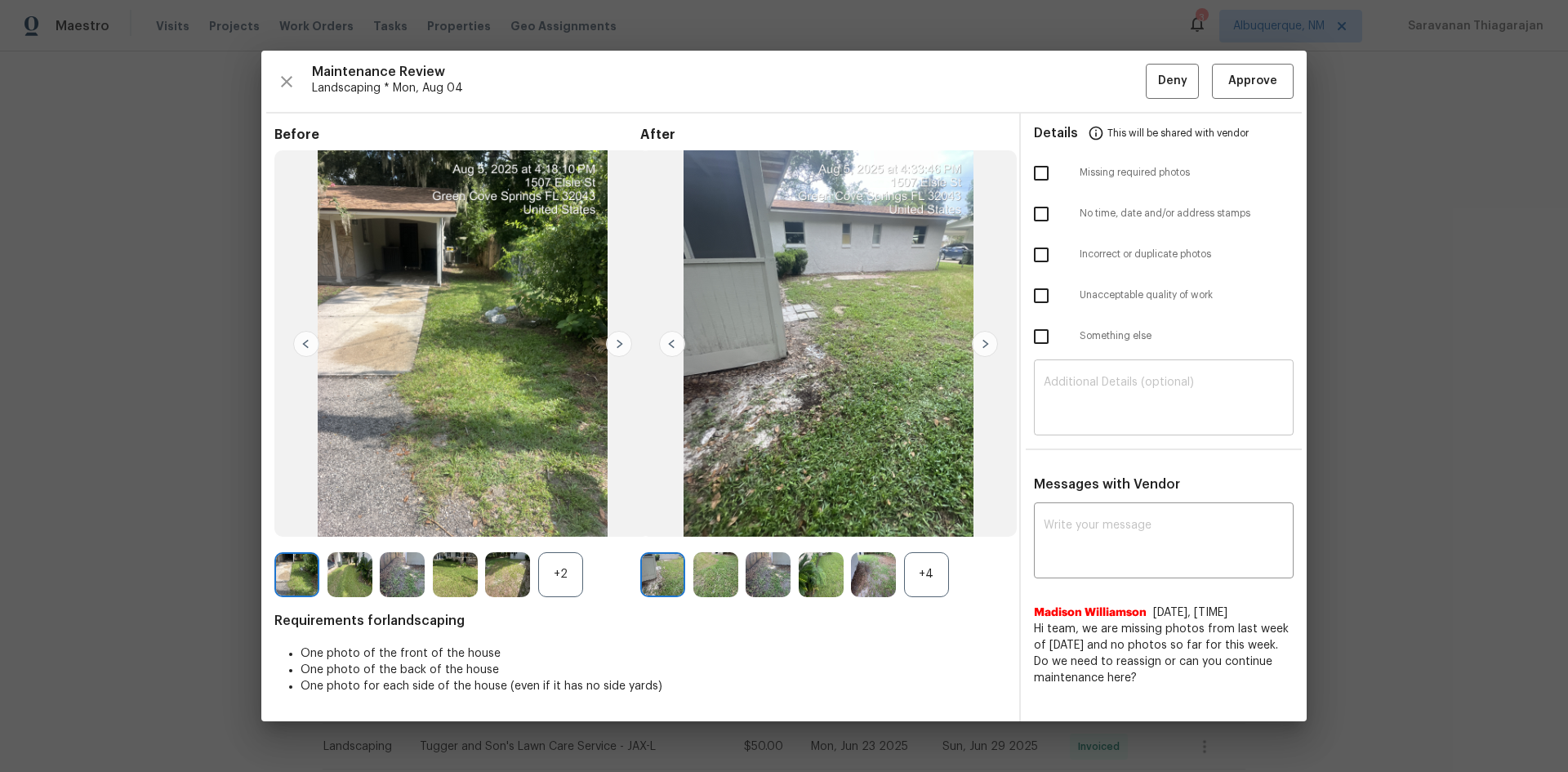 click at bounding box center (1164, 399) 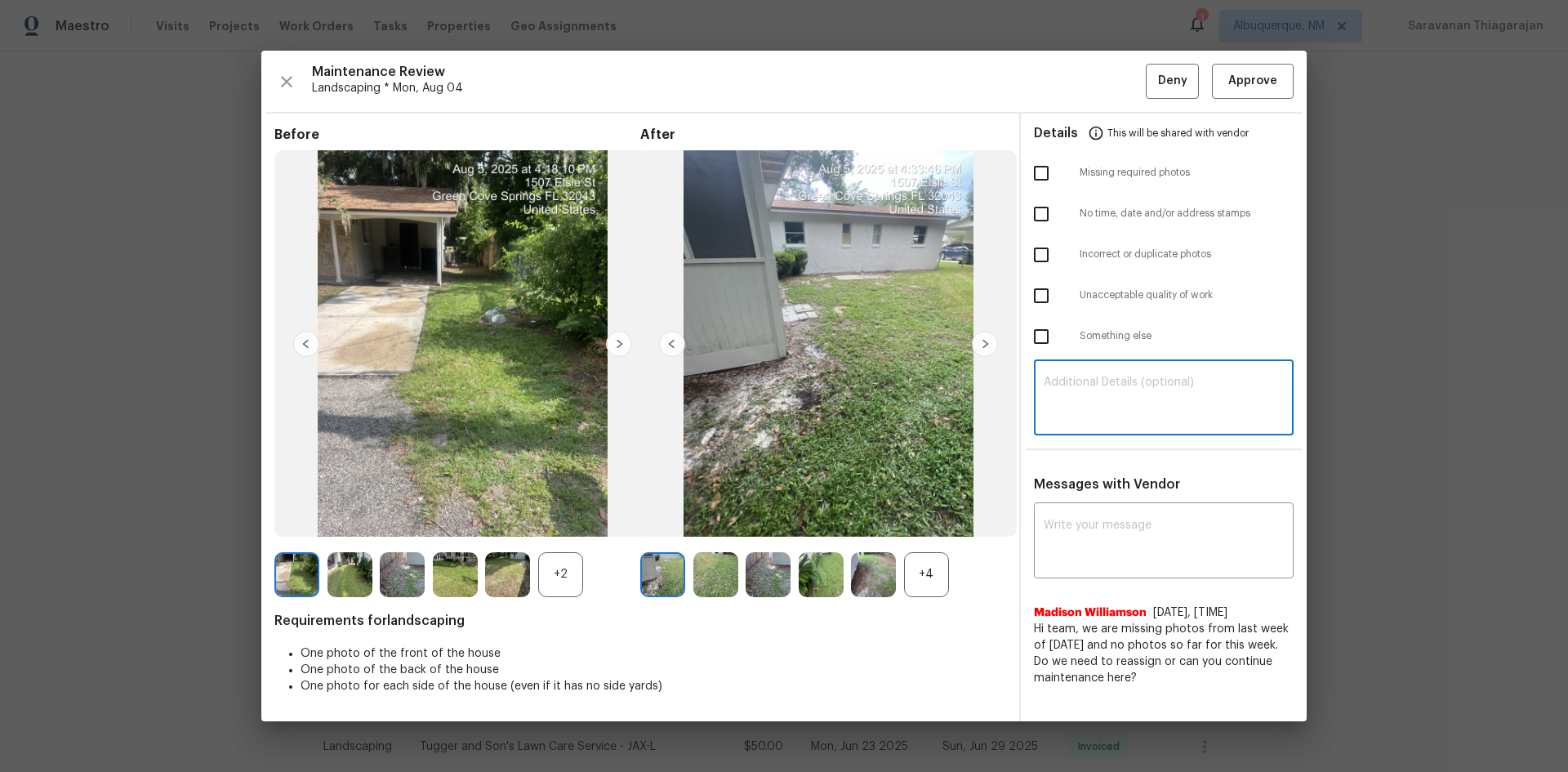 paste on "Maintenance Audit Team: Hello! Unfortunately, this Landscaping visit completed on 08/05/2025 has been denied because dry leaves needs to be cleaned in back yard and 1 side yard. Per the updated Standards of Work, return visits to correct quality issues from a previously denied visit are not permitted. The work must meet quality standards and be fully completed during the initial visit in order to be approved. Please ensure that all standards are met at the next scheduled visit. If you or your team need a refresher on the quality standards and requirements, please refer to the updated Standards of Work that have been distributed via email. Thank you!" 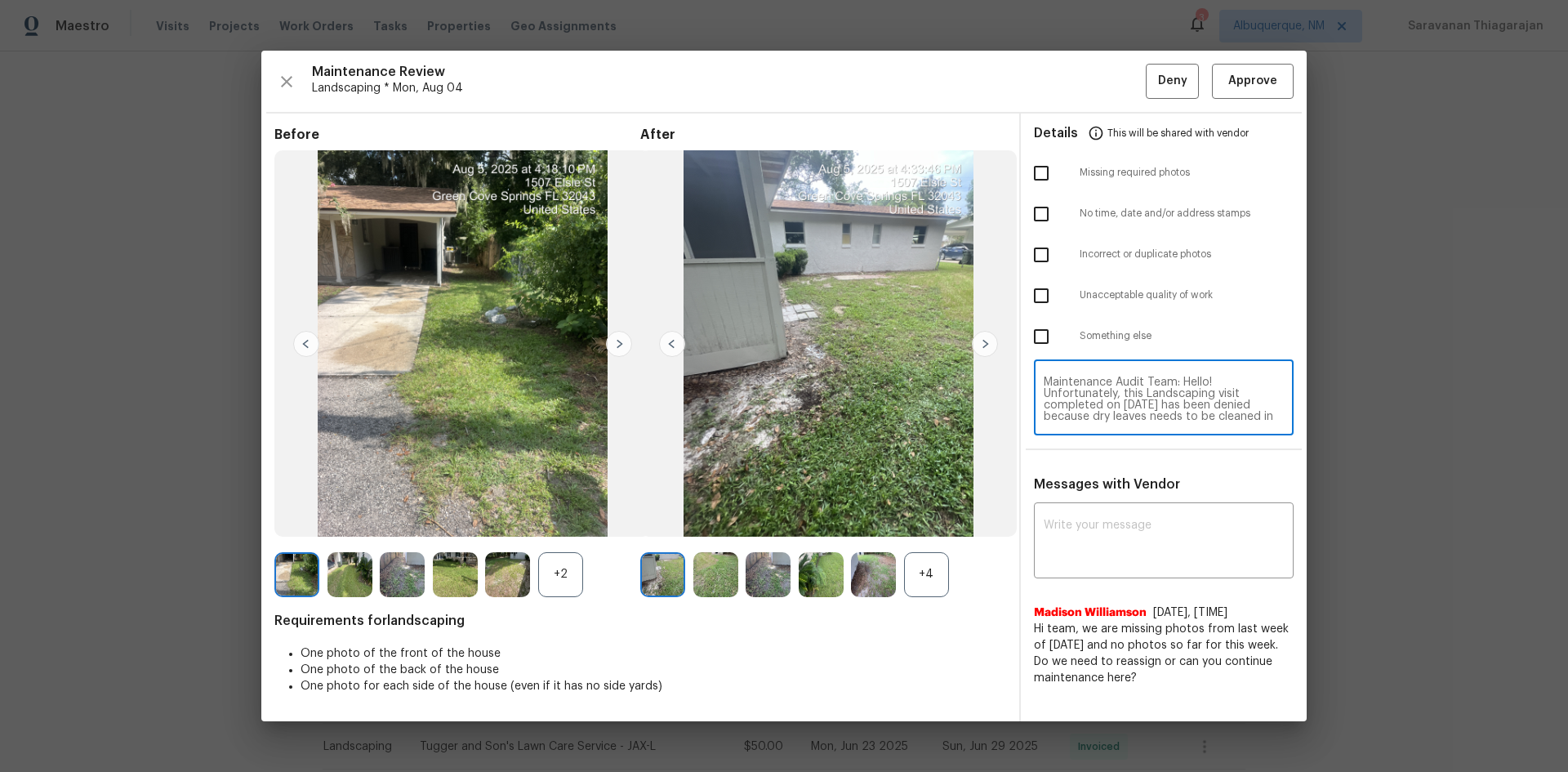 scroll, scrollTop: 149, scrollLeft: 0, axis: vertical 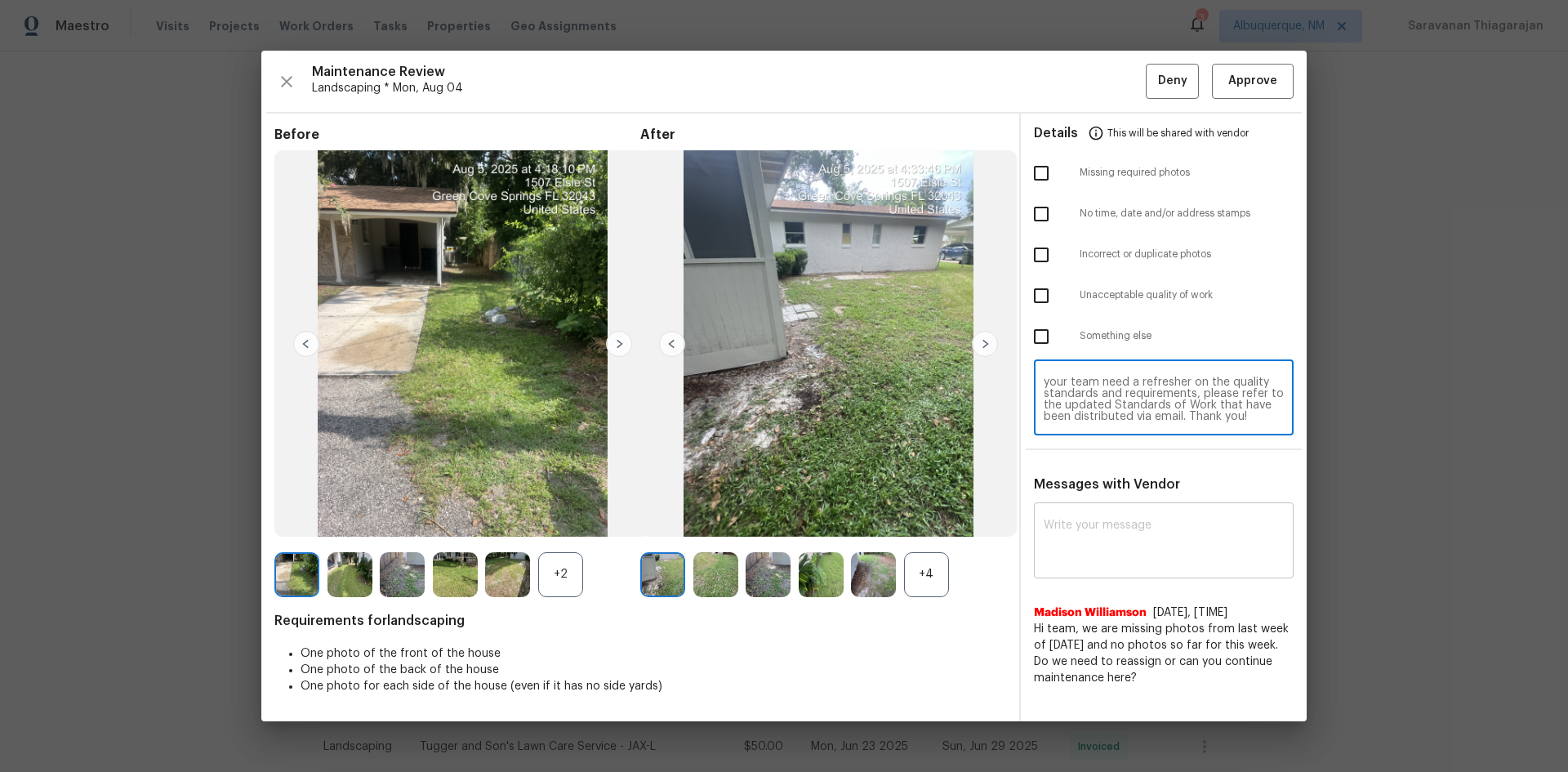 type on "Maintenance Audit Team: Hello! Unfortunately, this Landscaping visit completed on 08/05/2025 has been denied because dry leaves needs to be cleaned in back yard and 1 side yard. Per the updated Standards of Work, return visits to correct quality issues from a previously denied visit are not permitted. The work must meet quality standards and be fully completed during the initial visit in order to be approved. Please ensure that all standards are met at the next scheduled visit. If you or your team need a refresher on the quality standards and requirements, please refer to the updated Standards of Work that have been distributed via email. Thank you!" 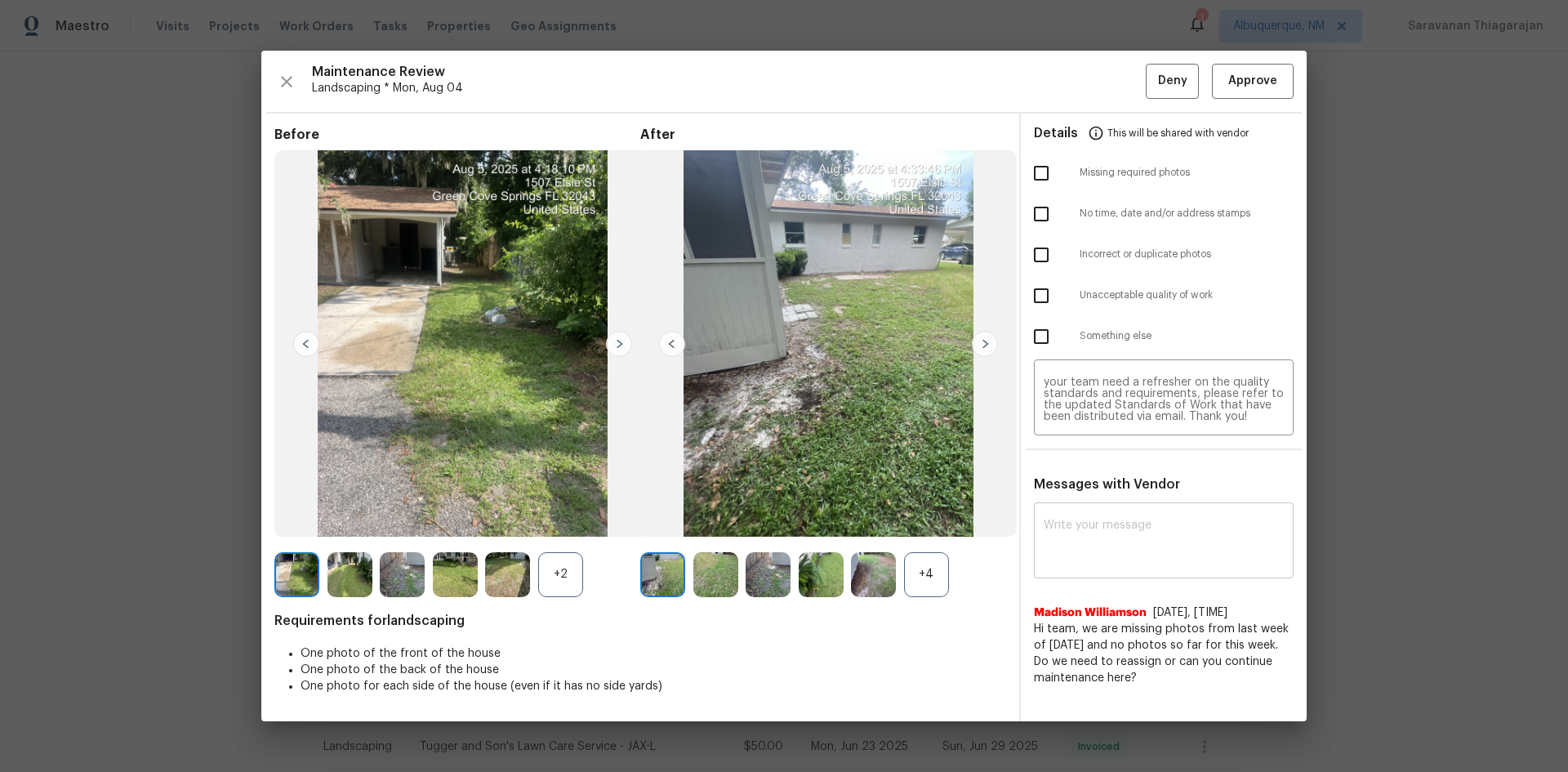 click on "x ​" at bounding box center (1164, 542) 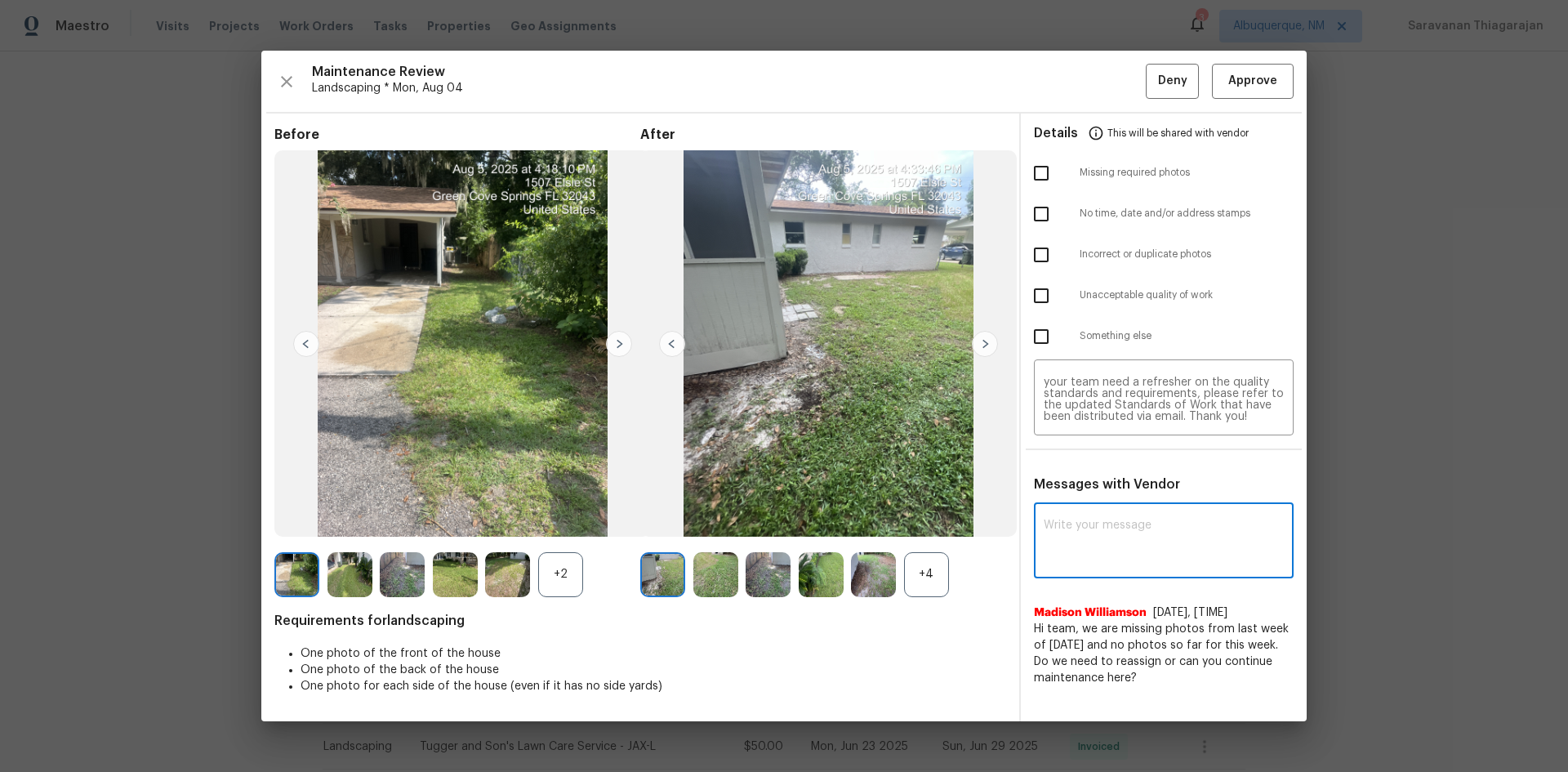 paste on "Maintenance Audit Team: Hello! Unfortunately, this Landscaping visit completed on 08/05/2025 has been denied because dry leaves needs to be cleaned in back yard and 1 side yard. Per the updated Standards of Work, return visits to correct quality issues from a previously denied visit are not permitted. The work must meet quality standards and be fully completed during the initial visit in order to be approved. Please ensure that all standards are met at the next scheduled visit. If you or your team need a refresher on the quality standards and requirements, please refer to the updated Standards of Work that have been distributed via email. Thank you!" 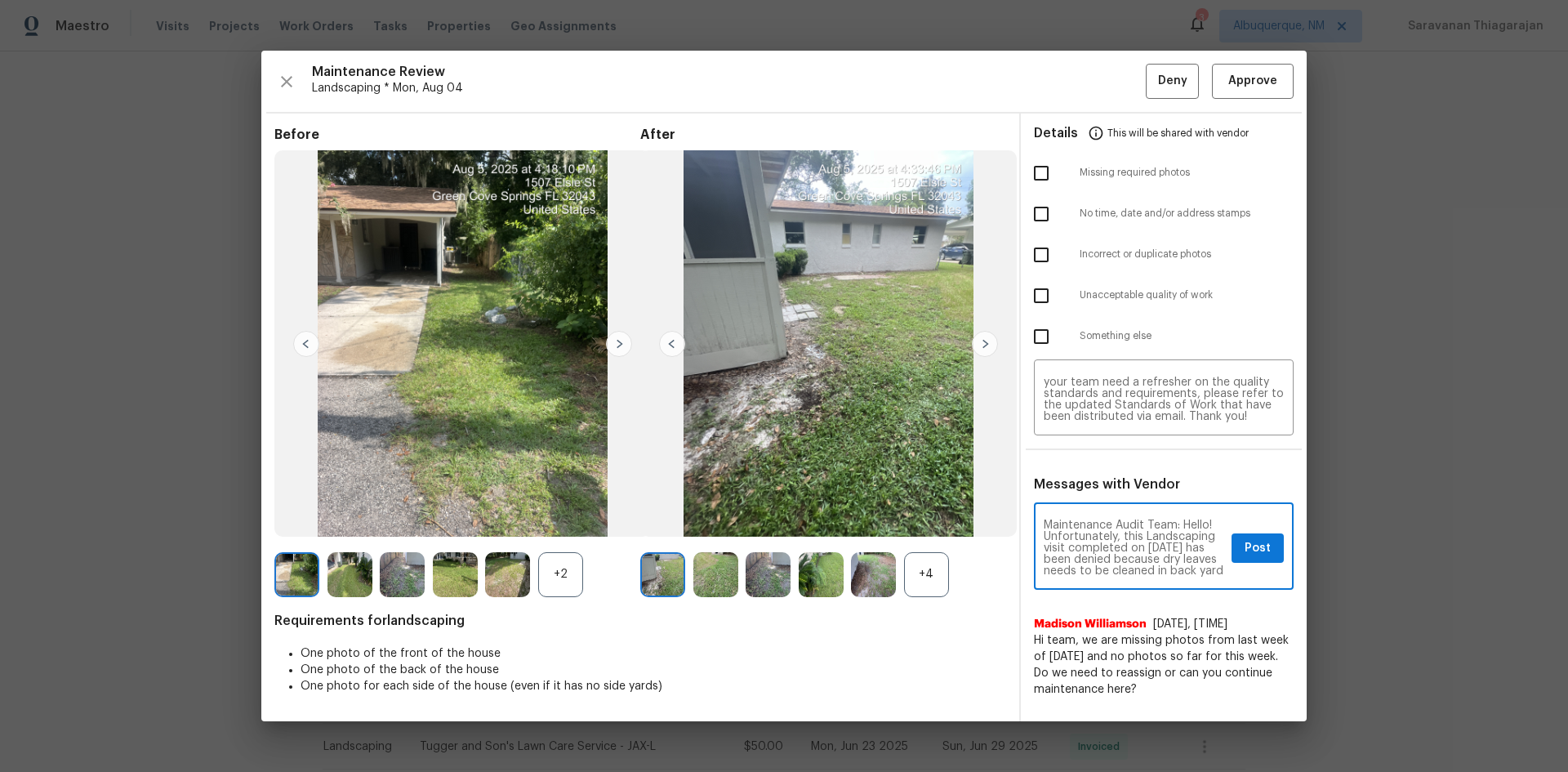 scroll, scrollTop: 217, scrollLeft: 0, axis: vertical 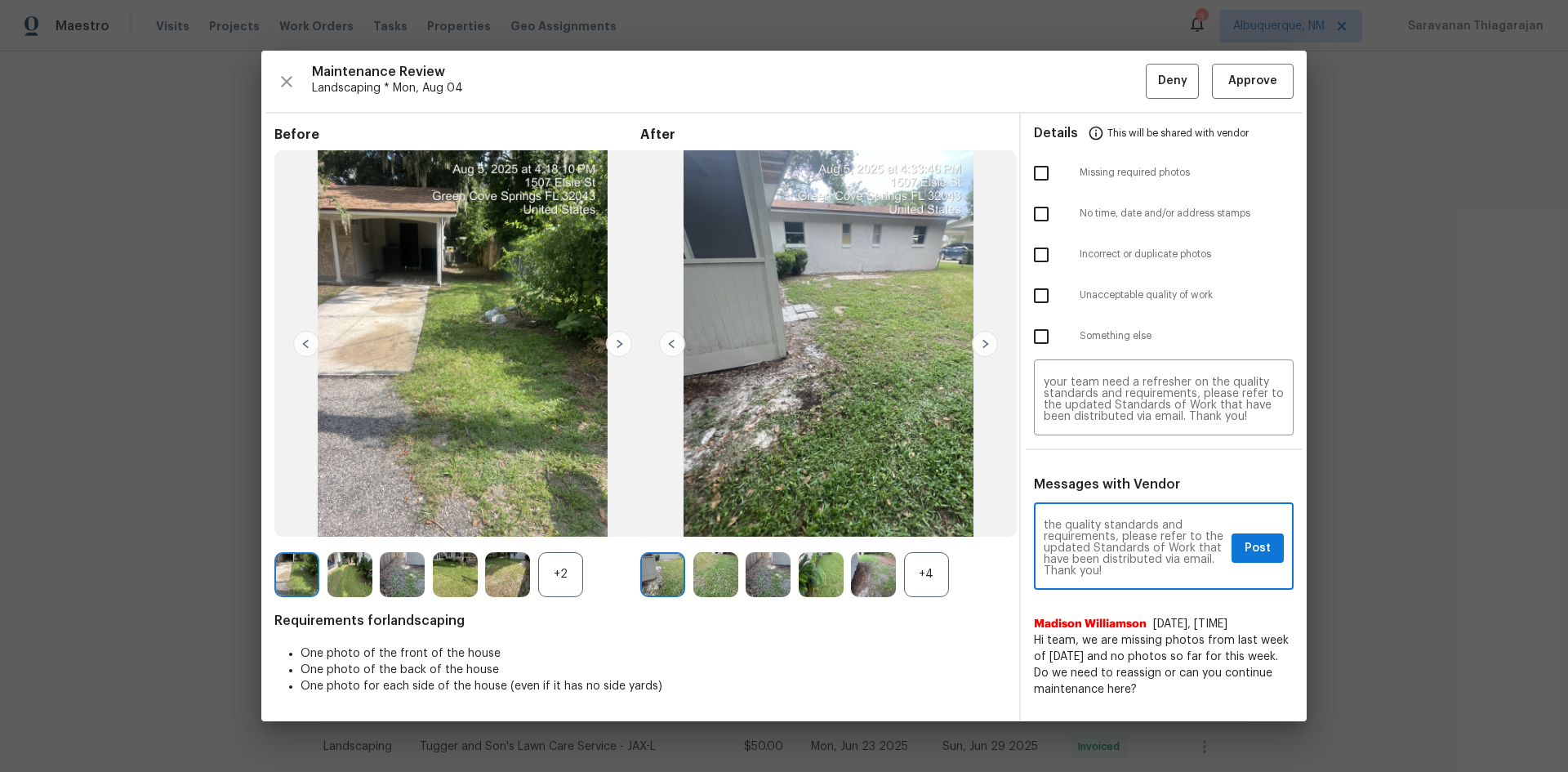 type on "Maintenance Audit Team: Hello! Unfortunately, this Landscaping visit completed on 08/05/2025 has been denied because dry leaves needs to be cleaned in back yard and 1 side yard. Per the updated Standards of Work, return visits to correct quality issues from a previously denied visit are not permitted. The work must meet quality standards and be fully completed during the initial visit in order to be approved. Please ensure that all standards are met at the next scheduled visit. If you or your team need a refresher on the quality standards and requirements, please refer to the updated Standards of Work that have been distributed via email. Thank you!" 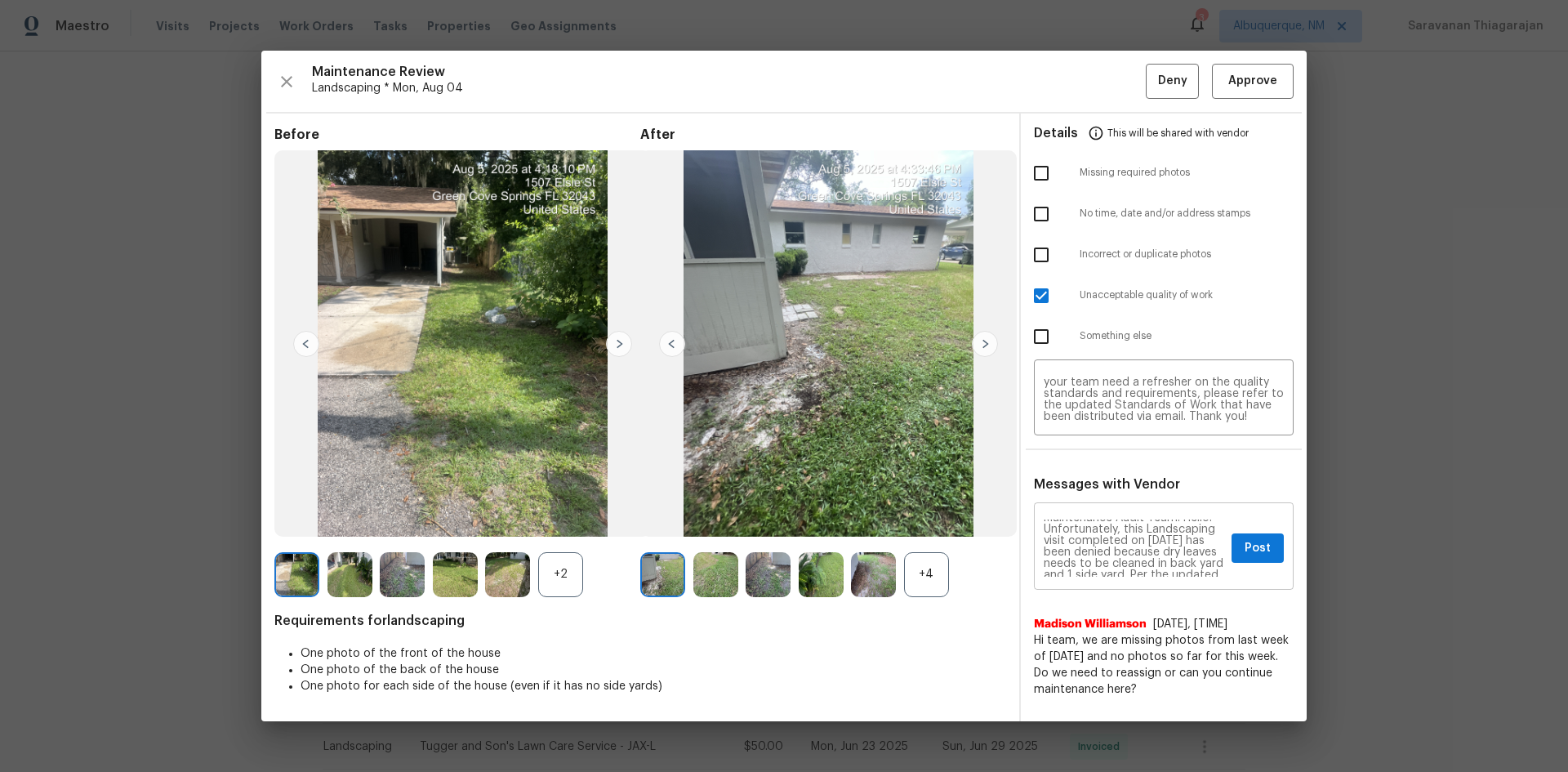 scroll, scrollTop: 0, scrollLeft: 0, axis: both 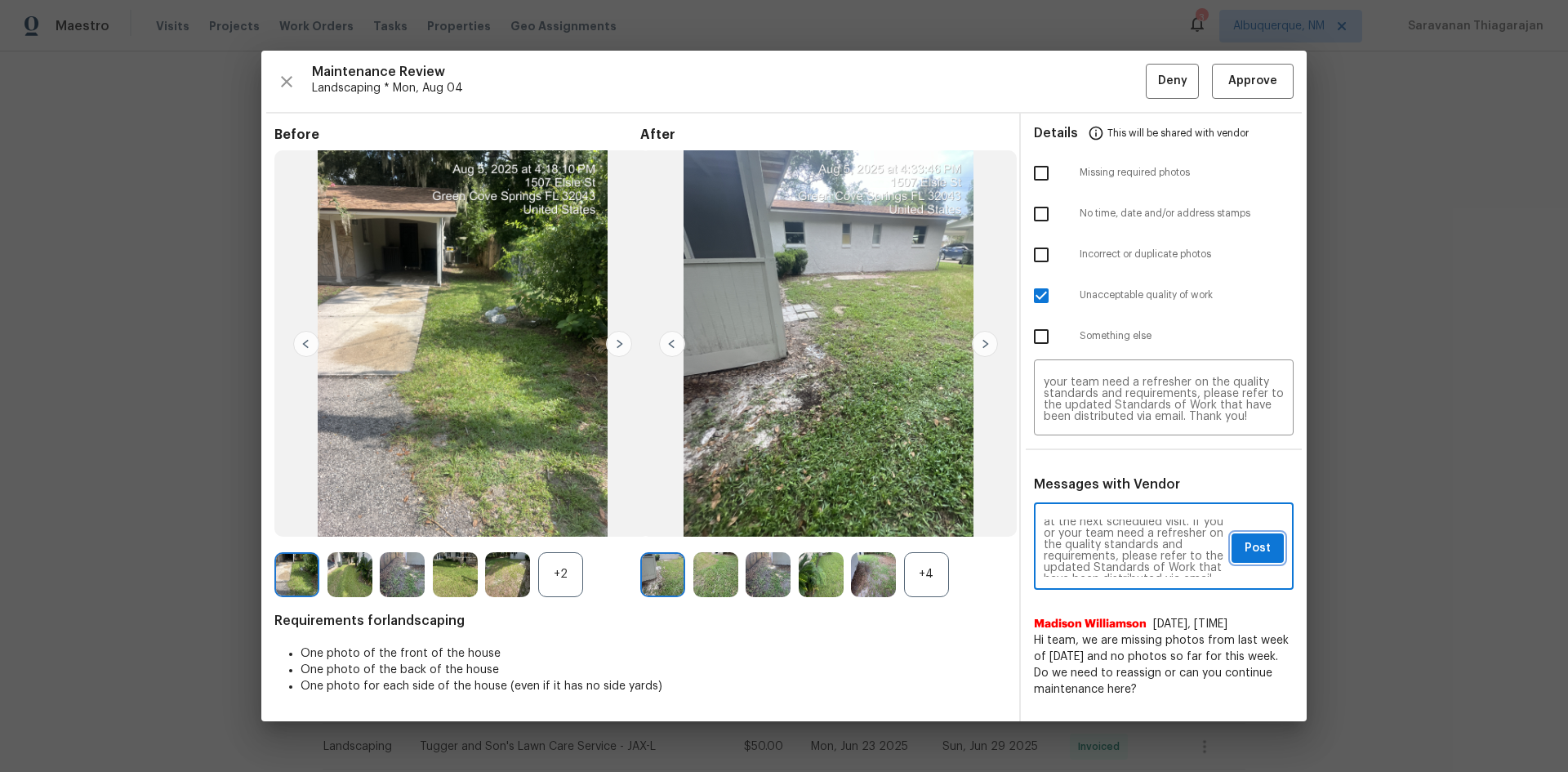 click on "Post" at bounding box center [1258, 548] 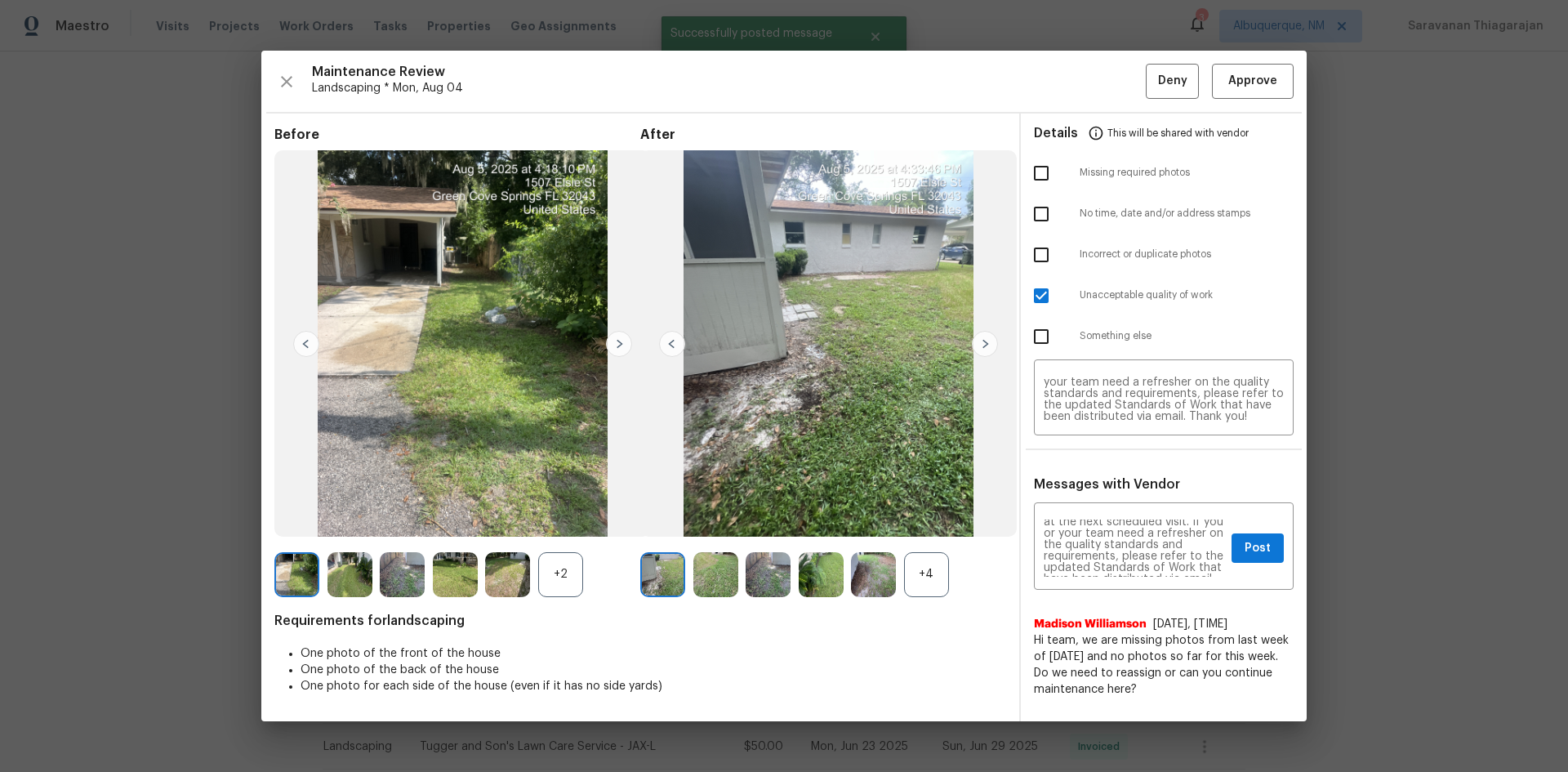 type 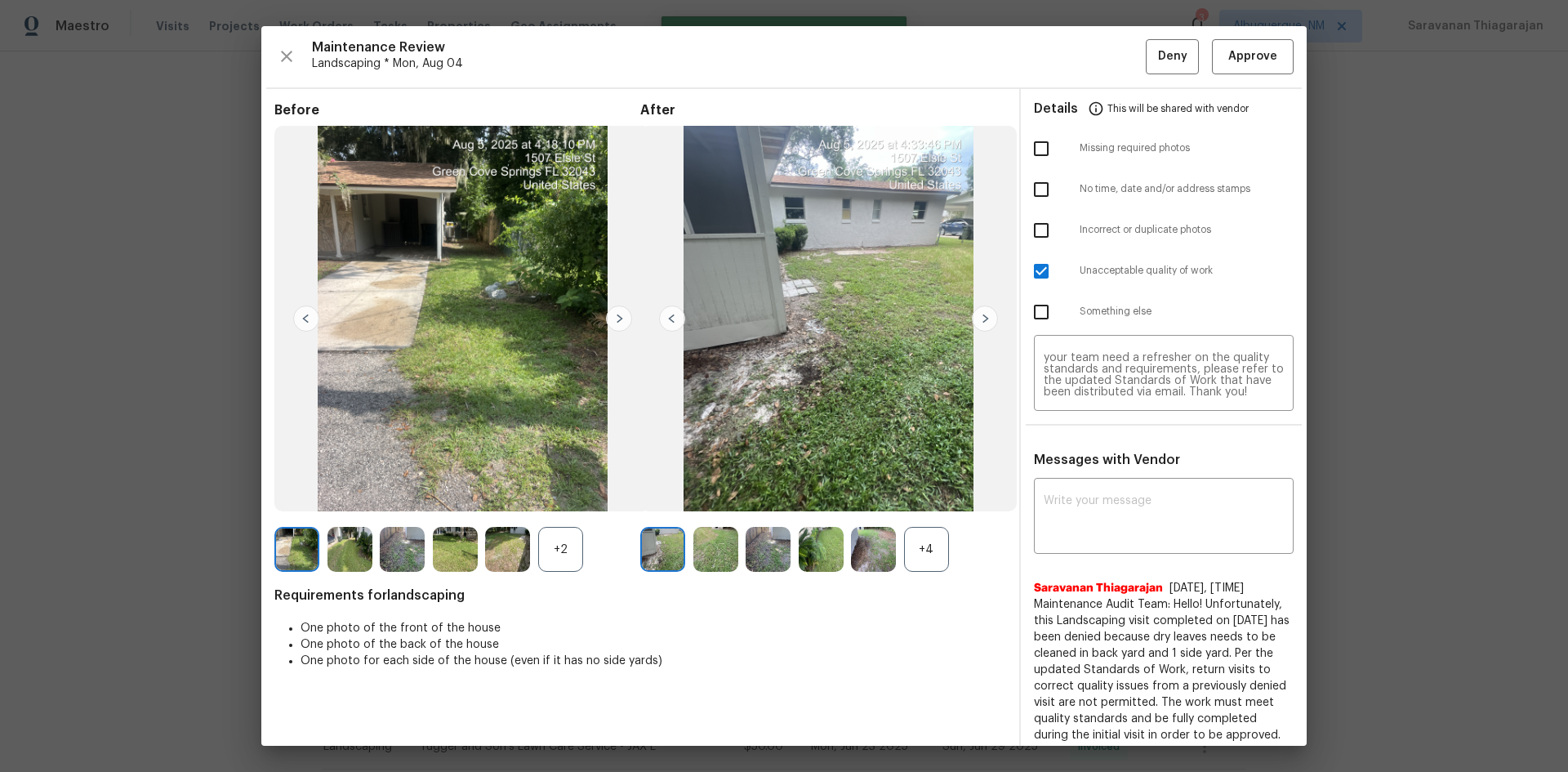scroll, scrollTop: 0, scrollLeft: 0, axis: both 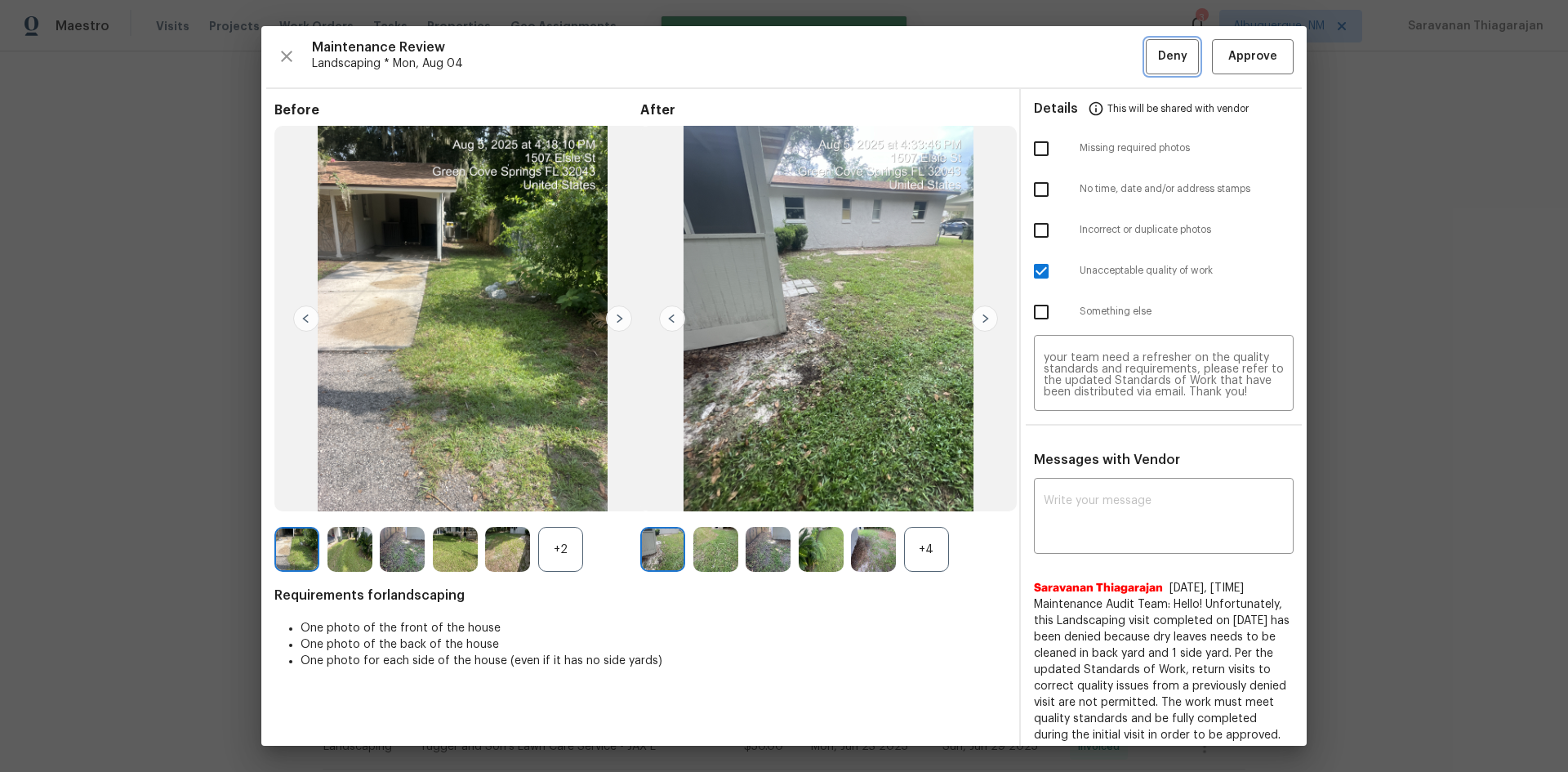 click on "Deny" at bounding box center [1173, 56] 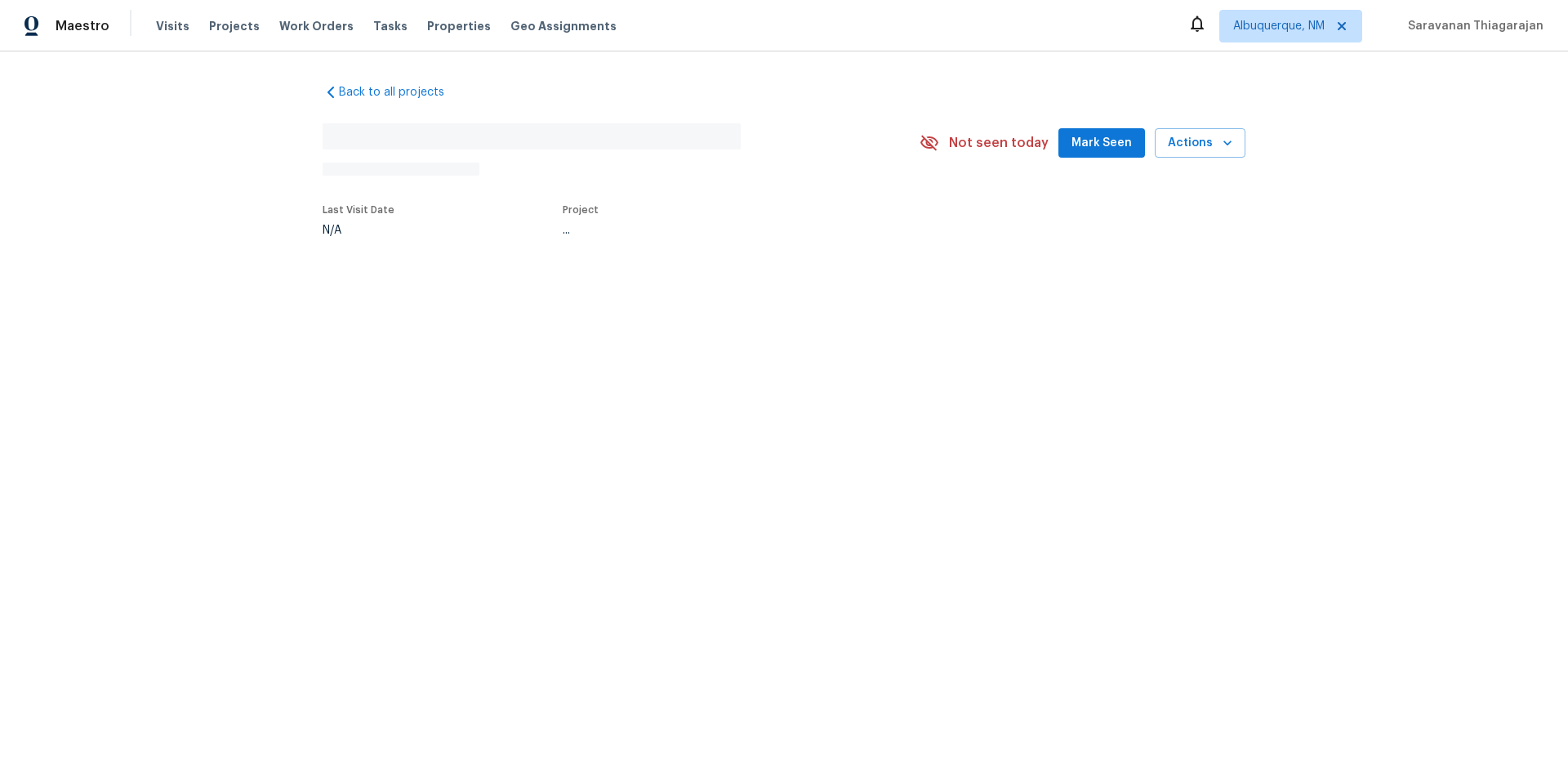 scroll, scrollTop: 0, scrollLeft: 0, axis: both 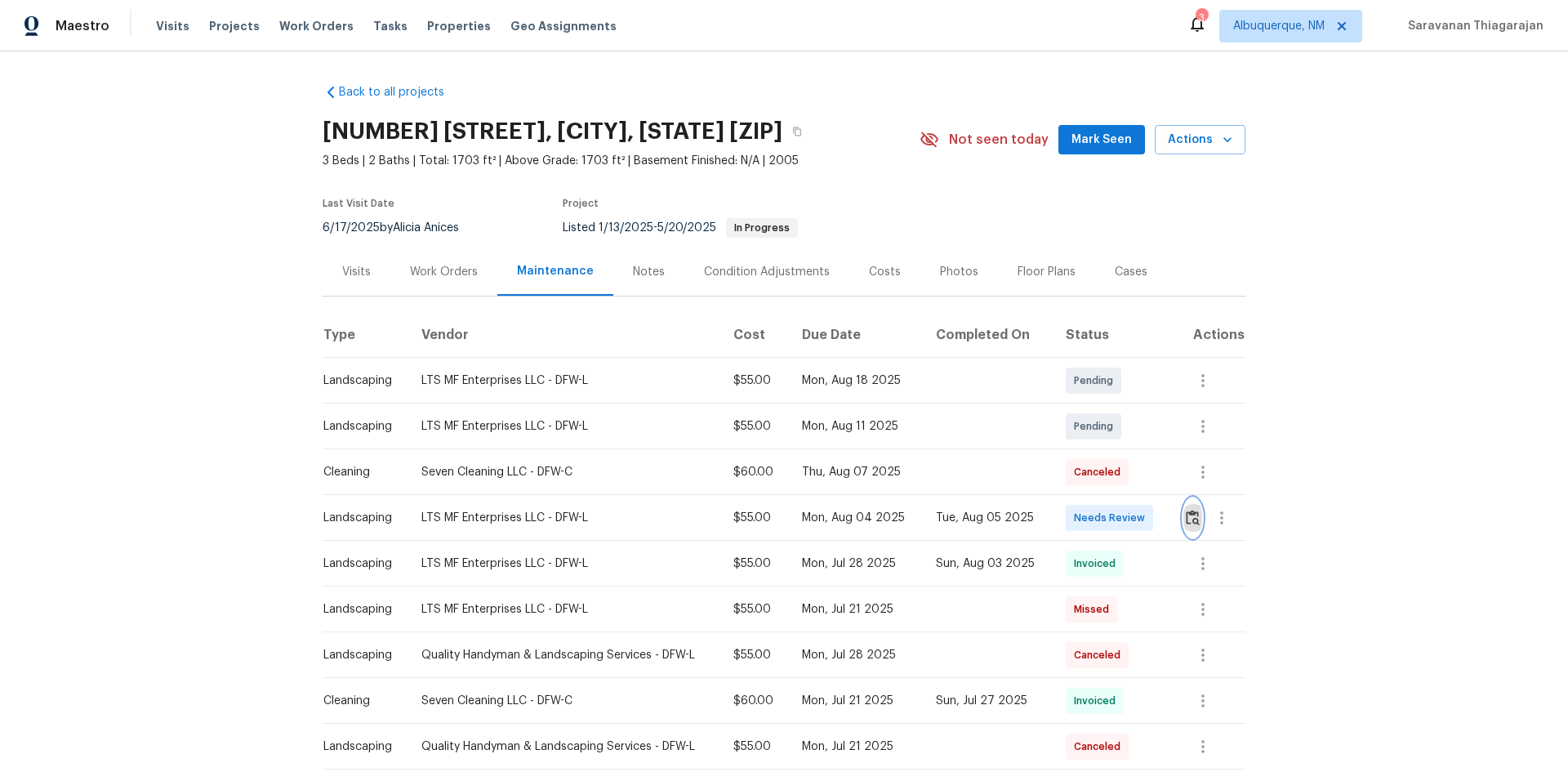 click at bounding box center (1192, 517) 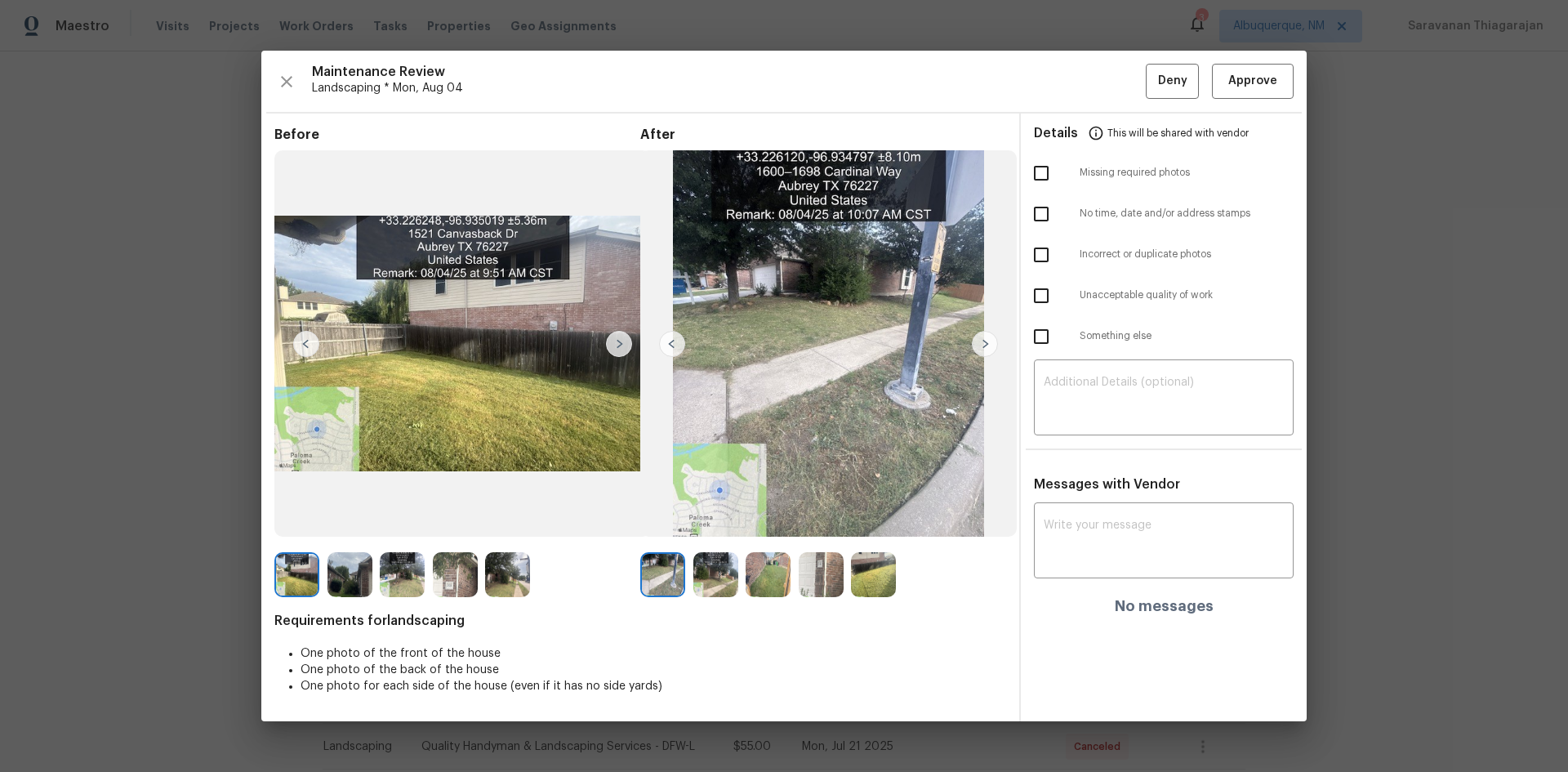 click at bounding box center (985, 344) 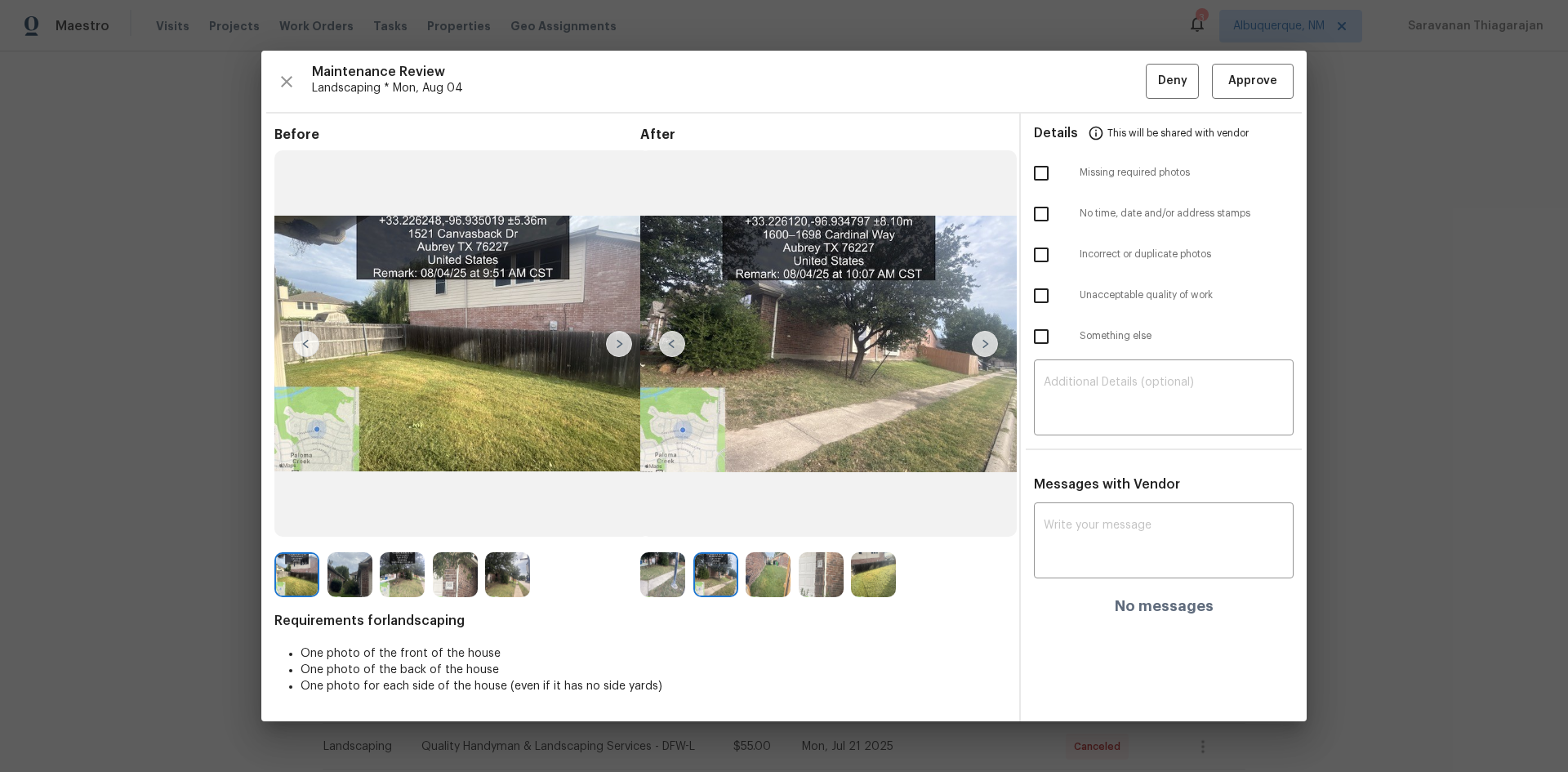 click at bounding box center (985, 344) 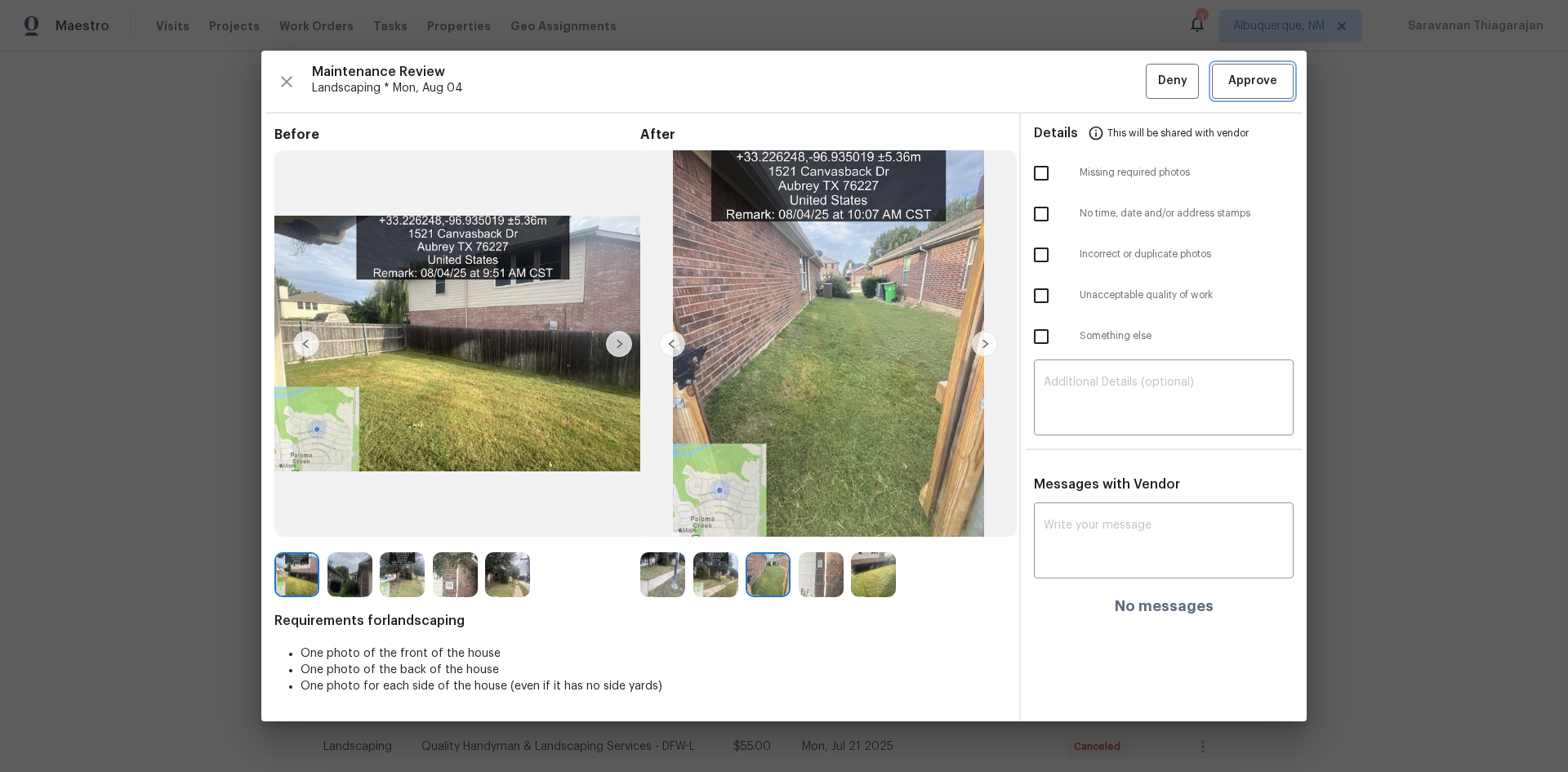 click on "Approve" at bounding box center (1253, 81) 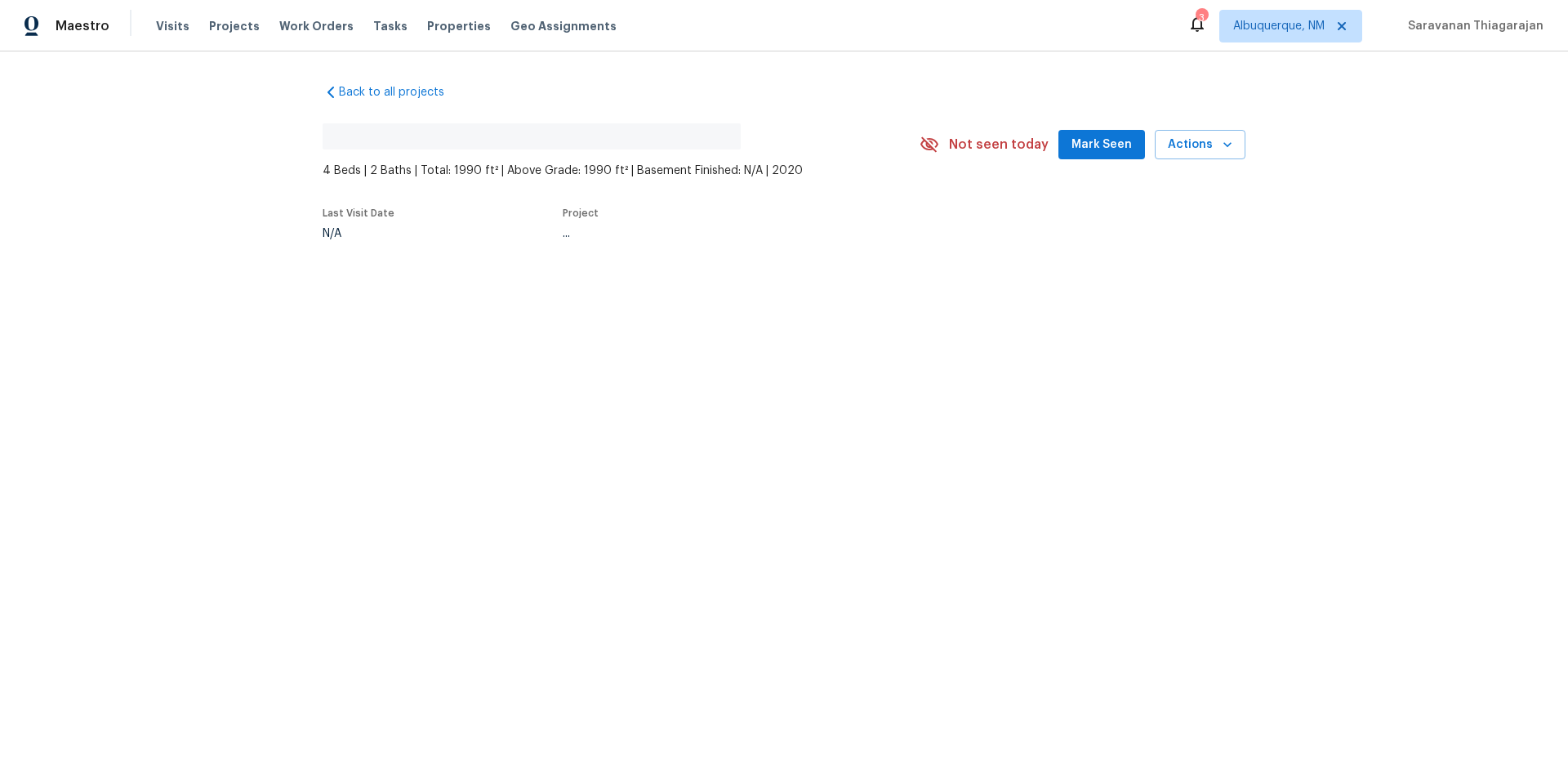 scroll, scrollTop: 0, scrollLeft: 0, axis: both 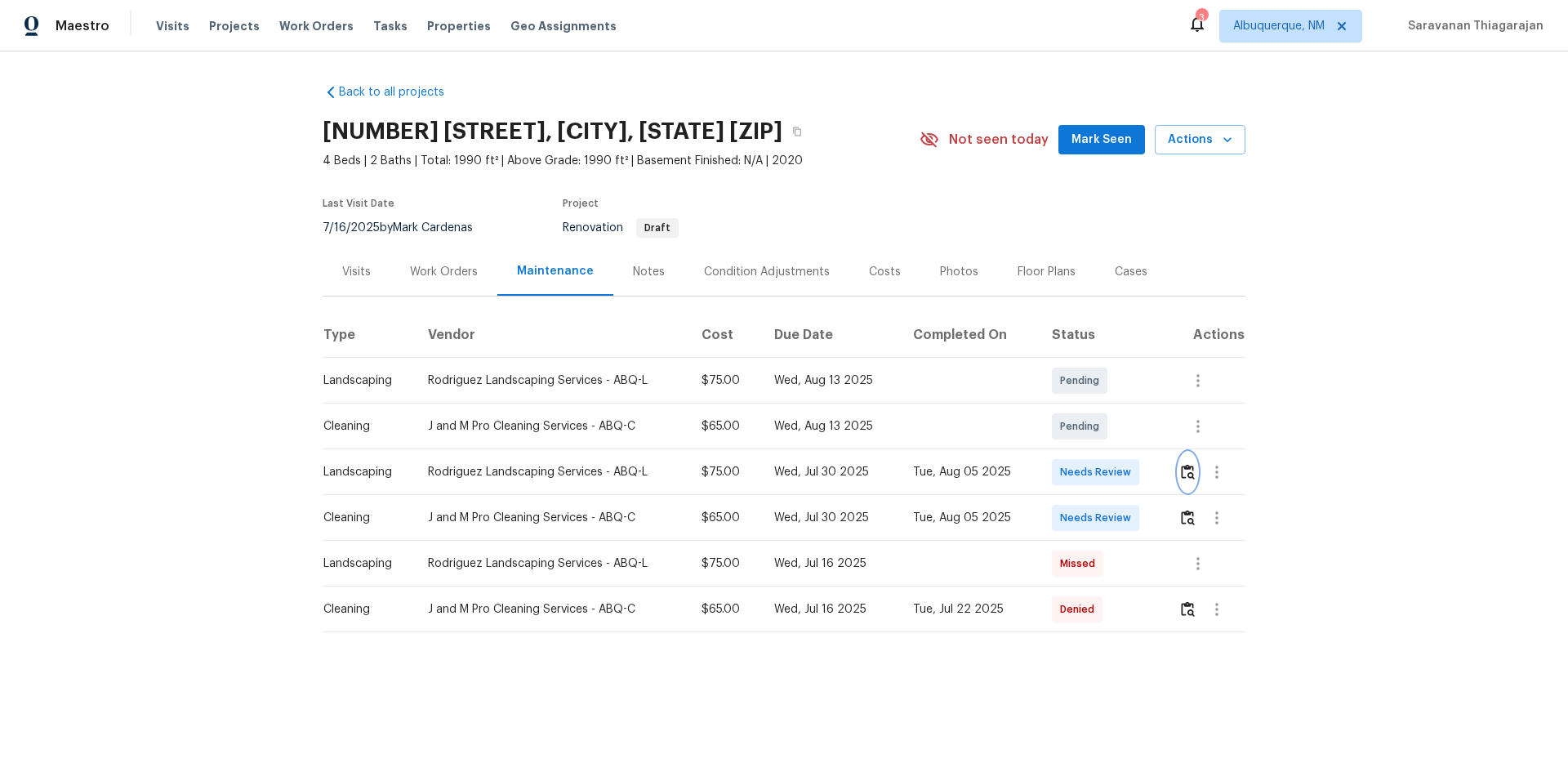 click at bounding box center (1187, 471) 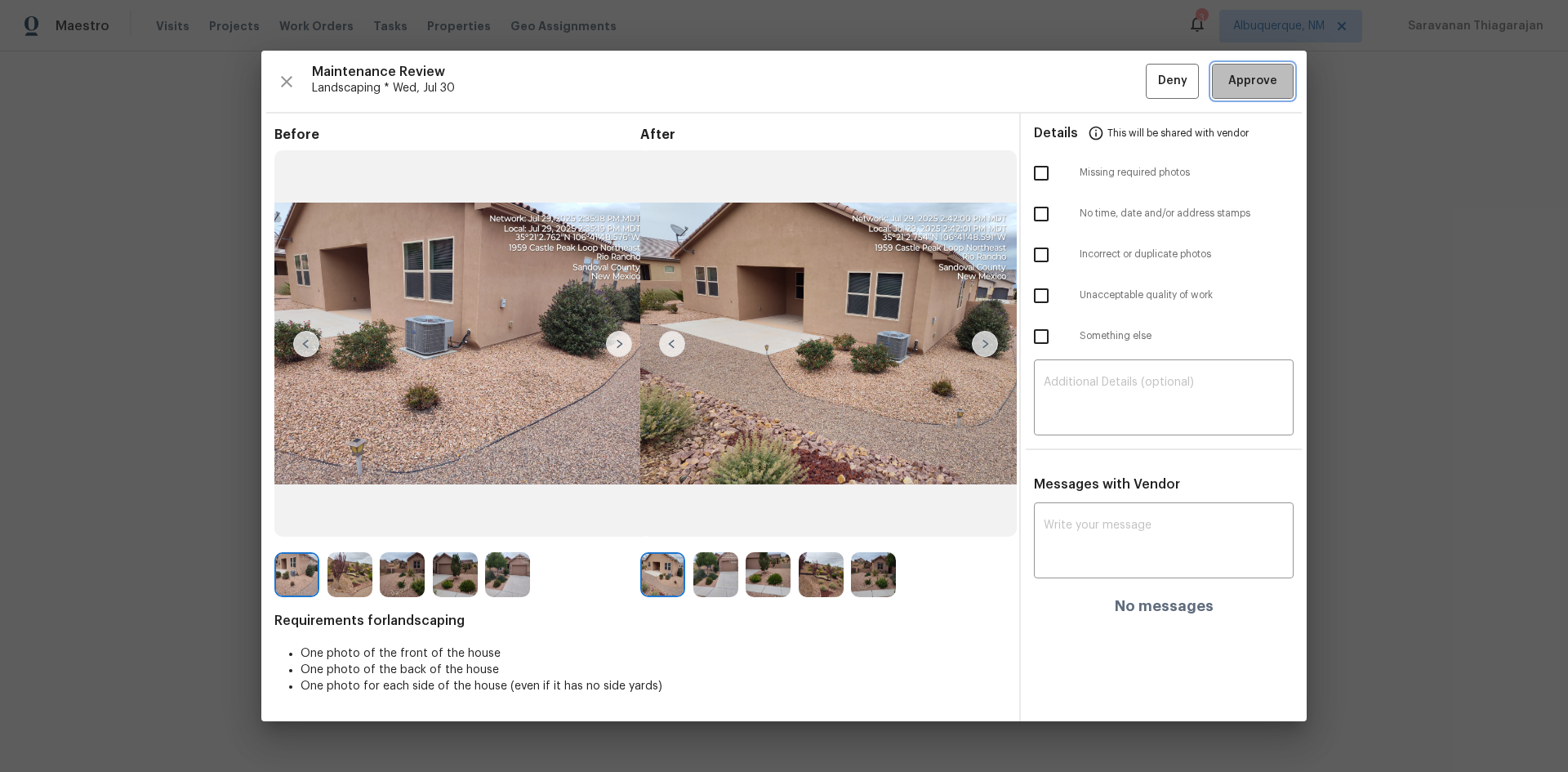 click on "Approve" at bounding box center (1253, 81) 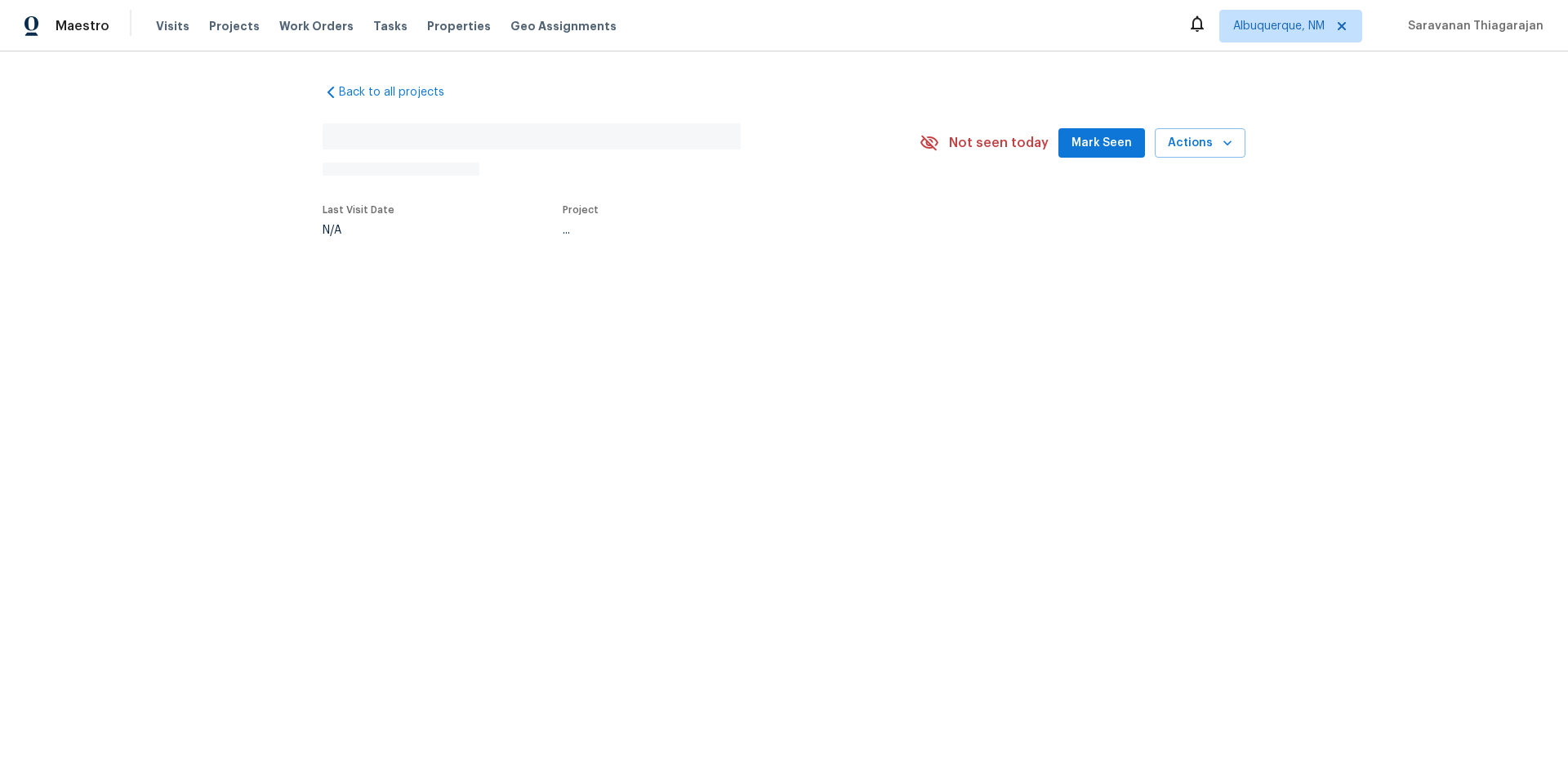 scroll, scrollTop: 0, scrollLeft: 0, axis: both 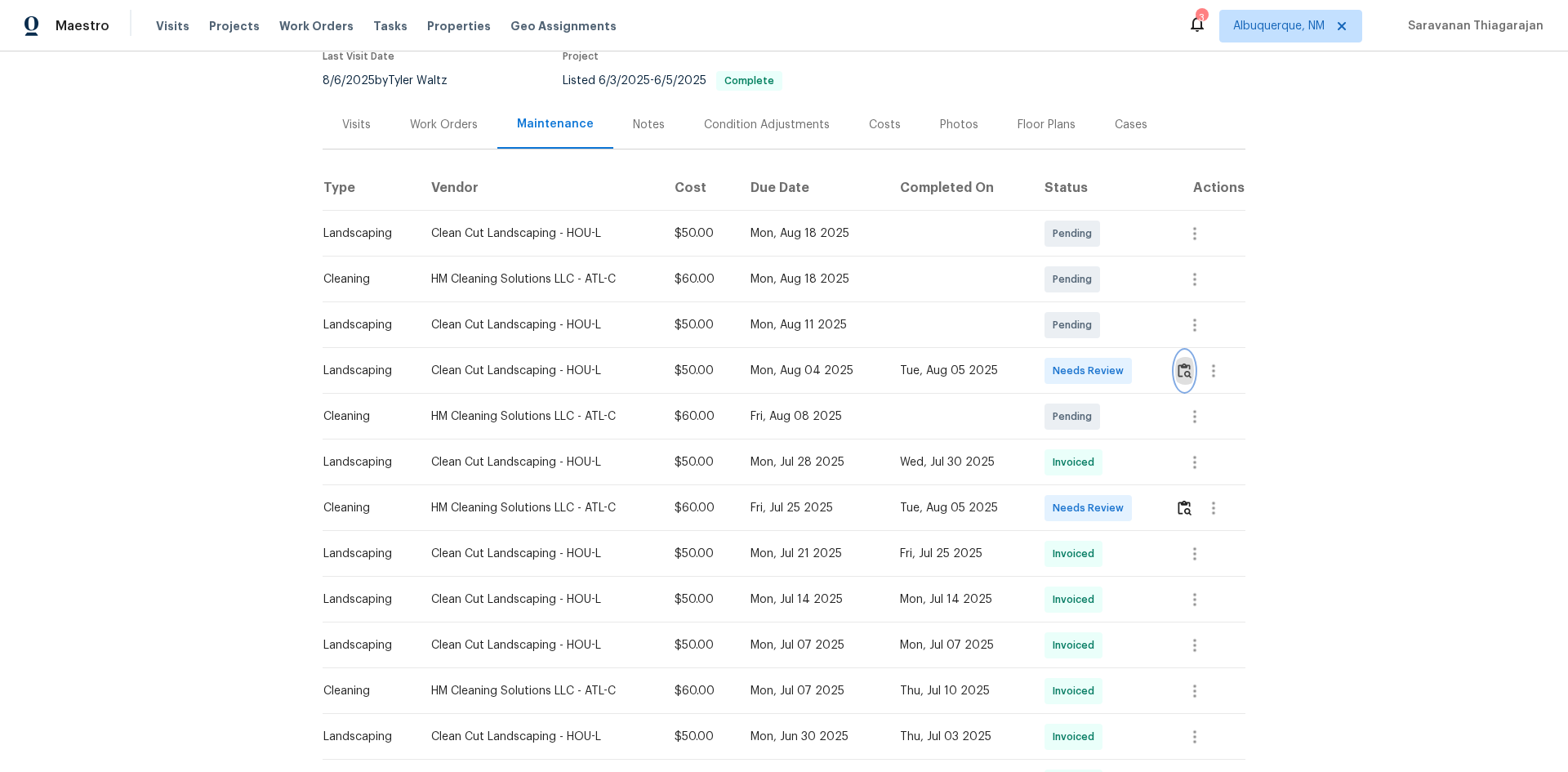 click at bounding box center [1184, 370] 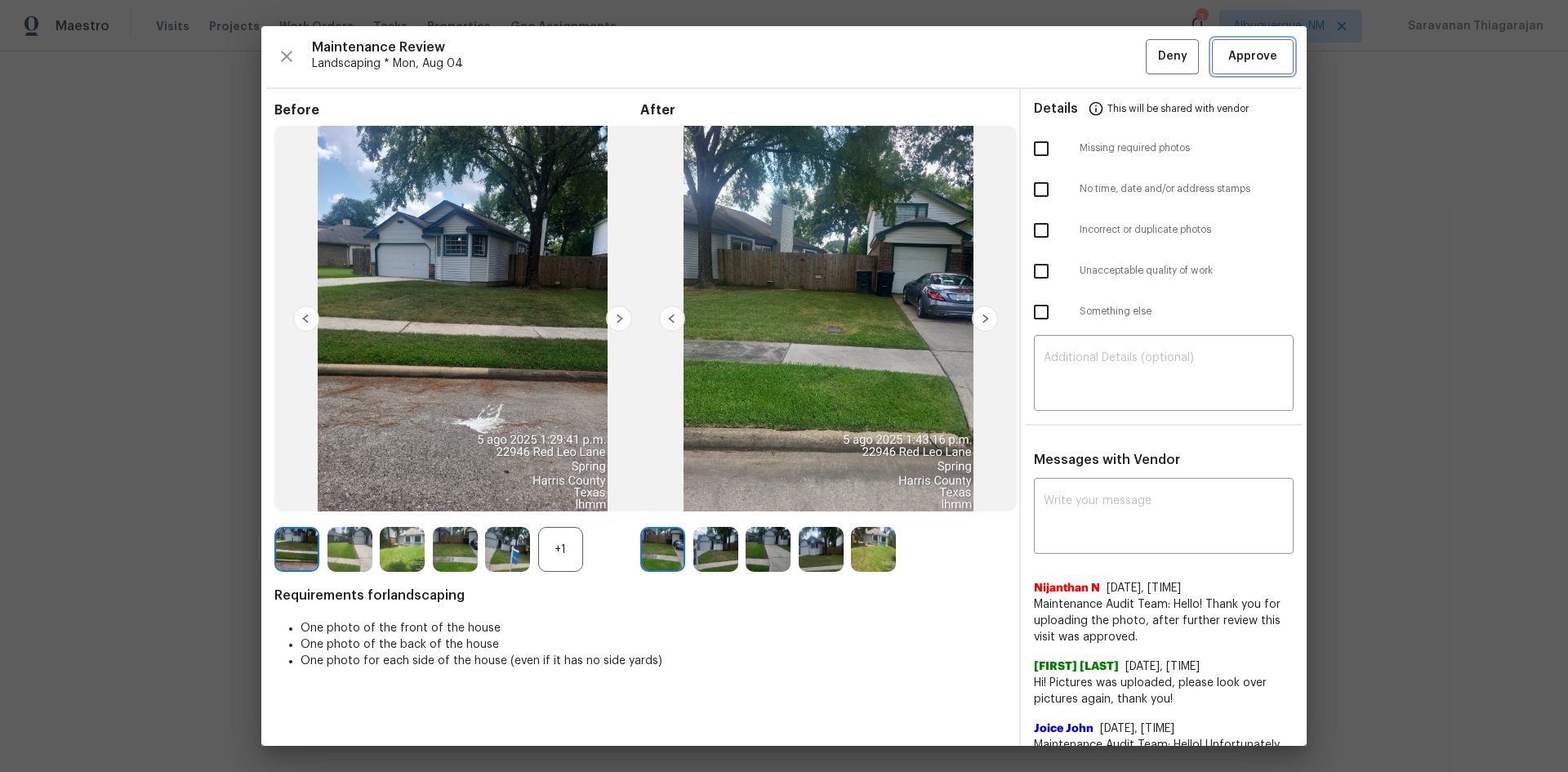 click on "Approve" at bounding box center (1253, 56) 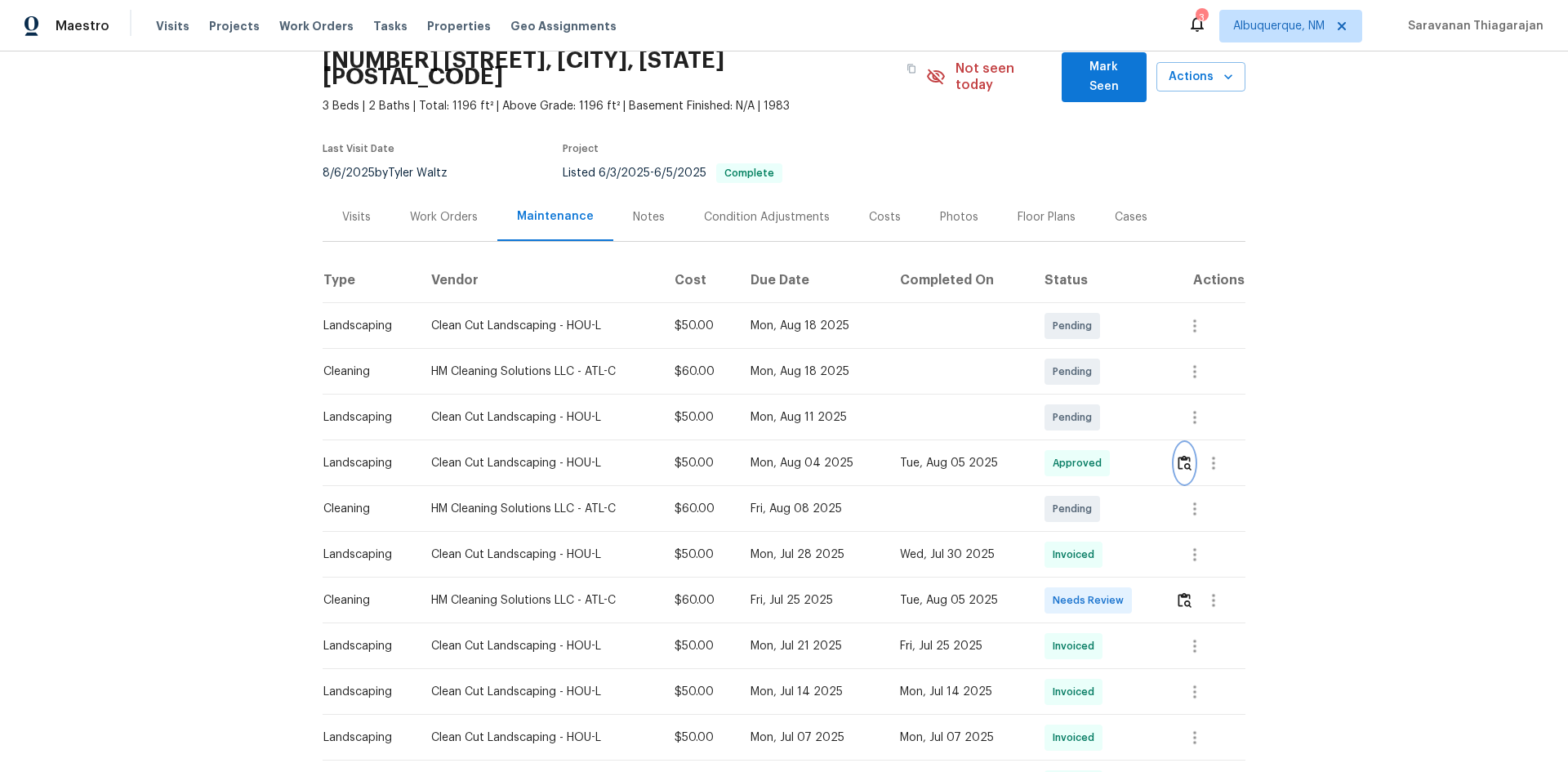 scroll, scrollTop: 0, scrollLeft: 0, axis: both 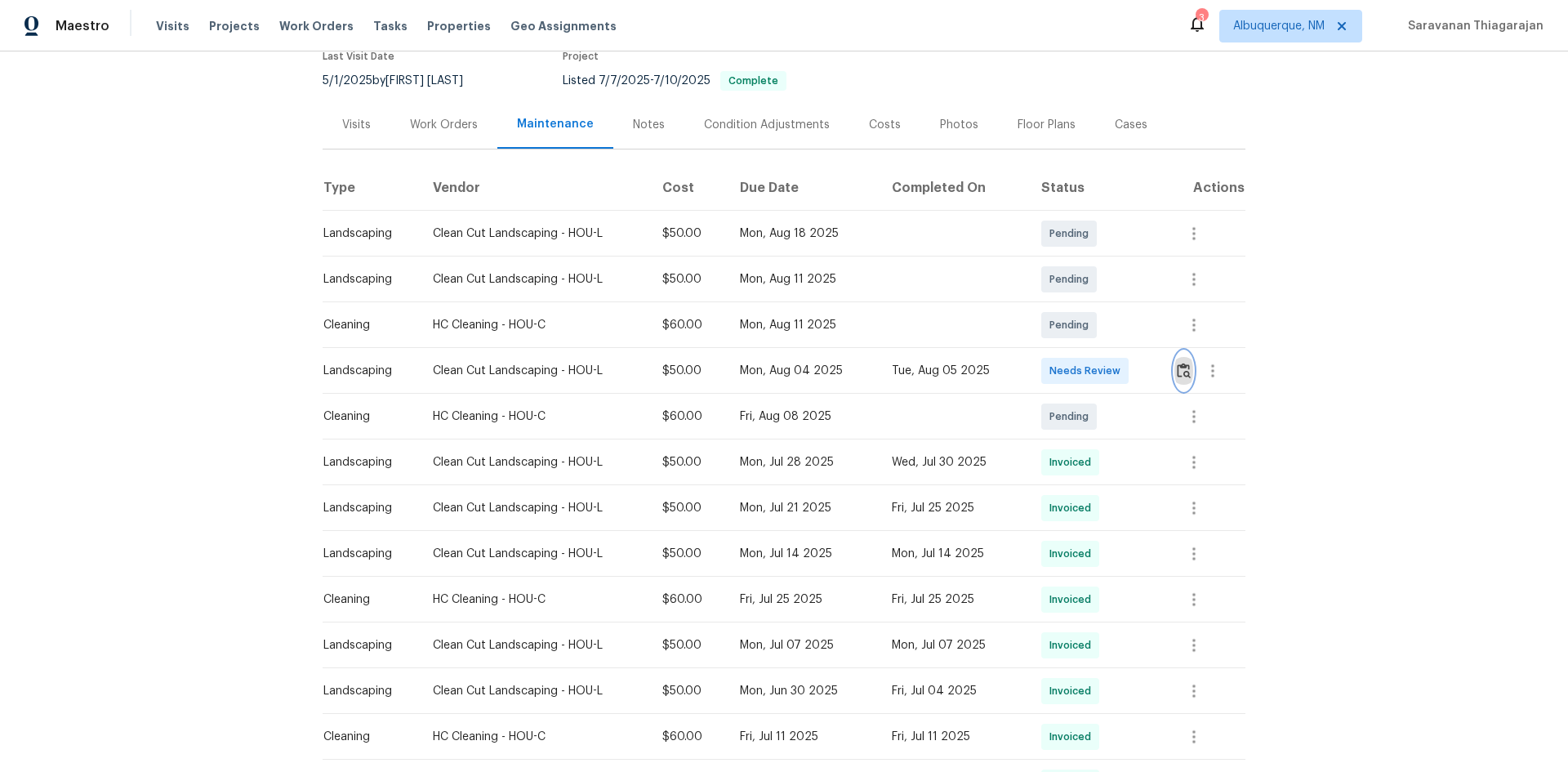 click at bounding box center (1183, 370) 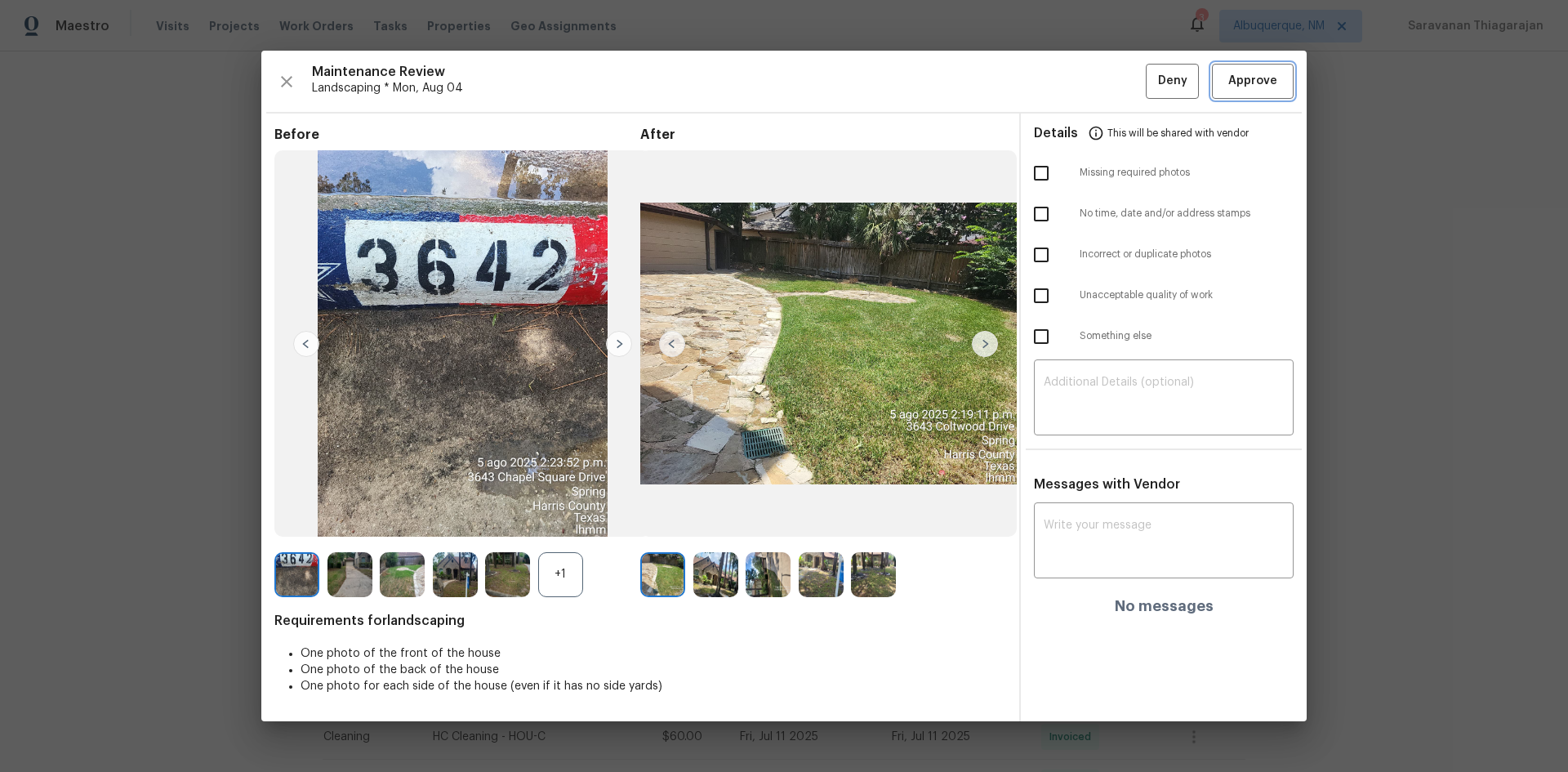 click on "Approve" at bounding box center (1253, 81) 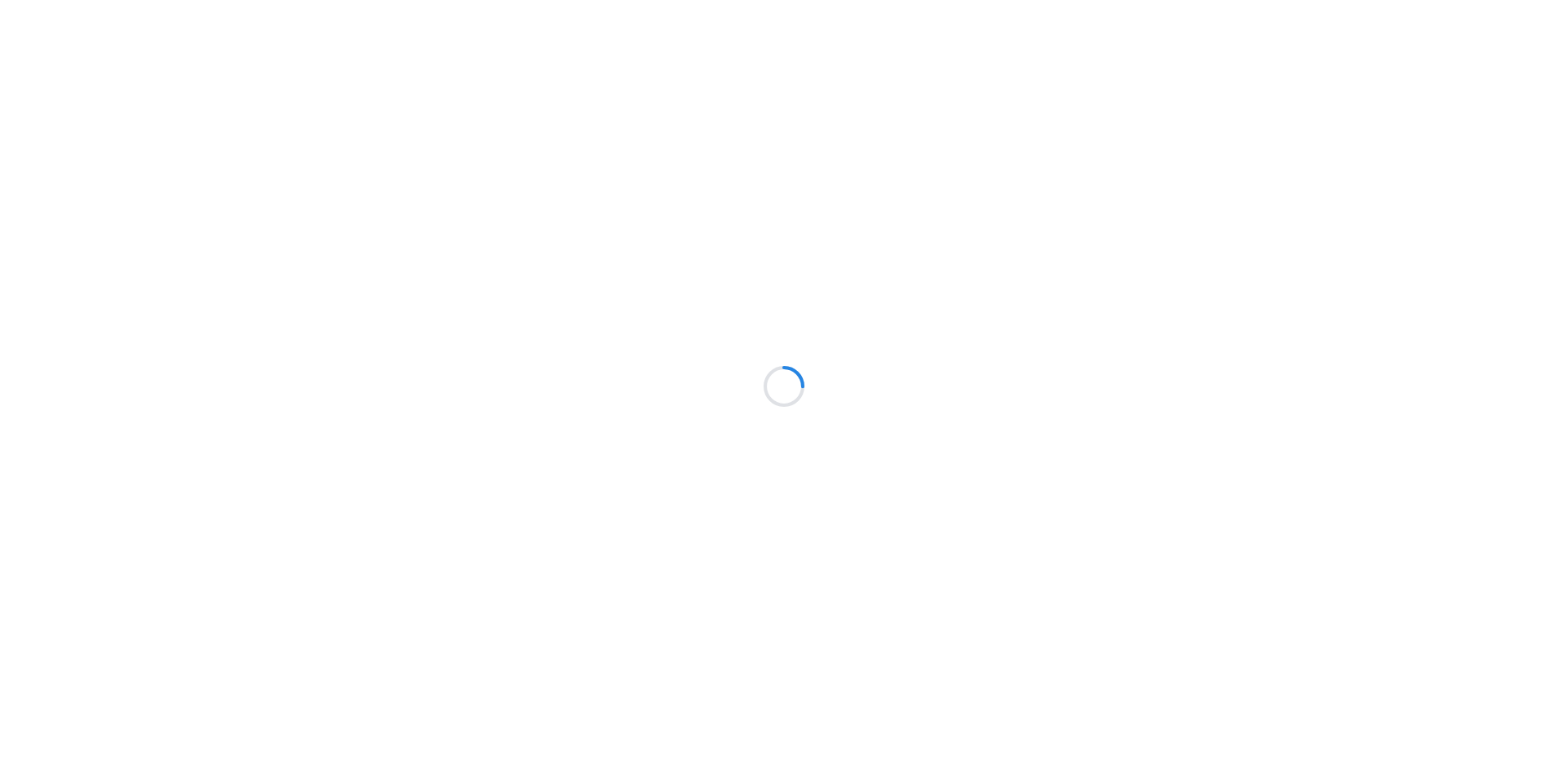 scroll, scrollTop: 0, scrollLeft: 0, axis: both 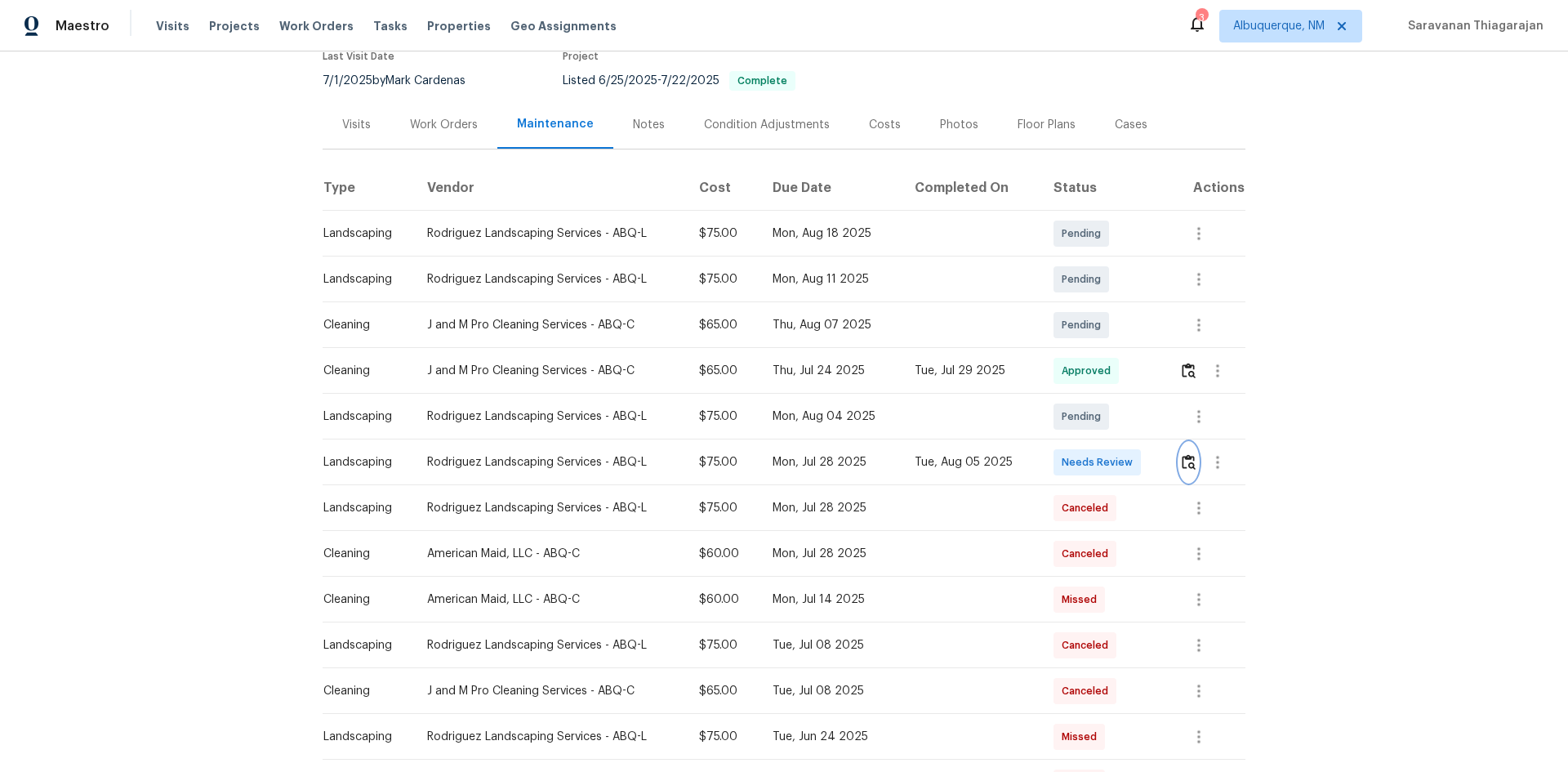 click at bounding box center (1188, 462) 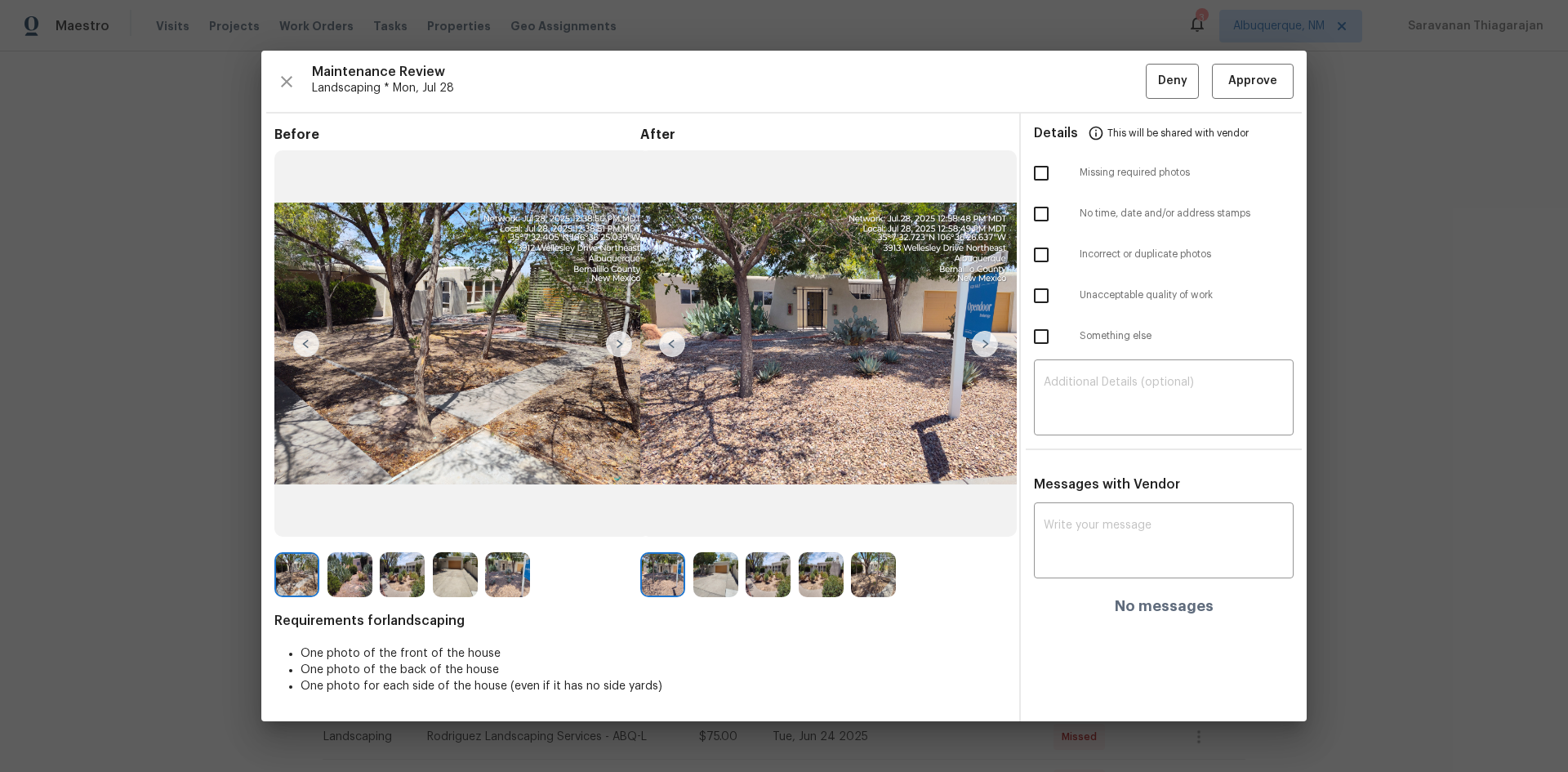click at bounding box center (985, 344) 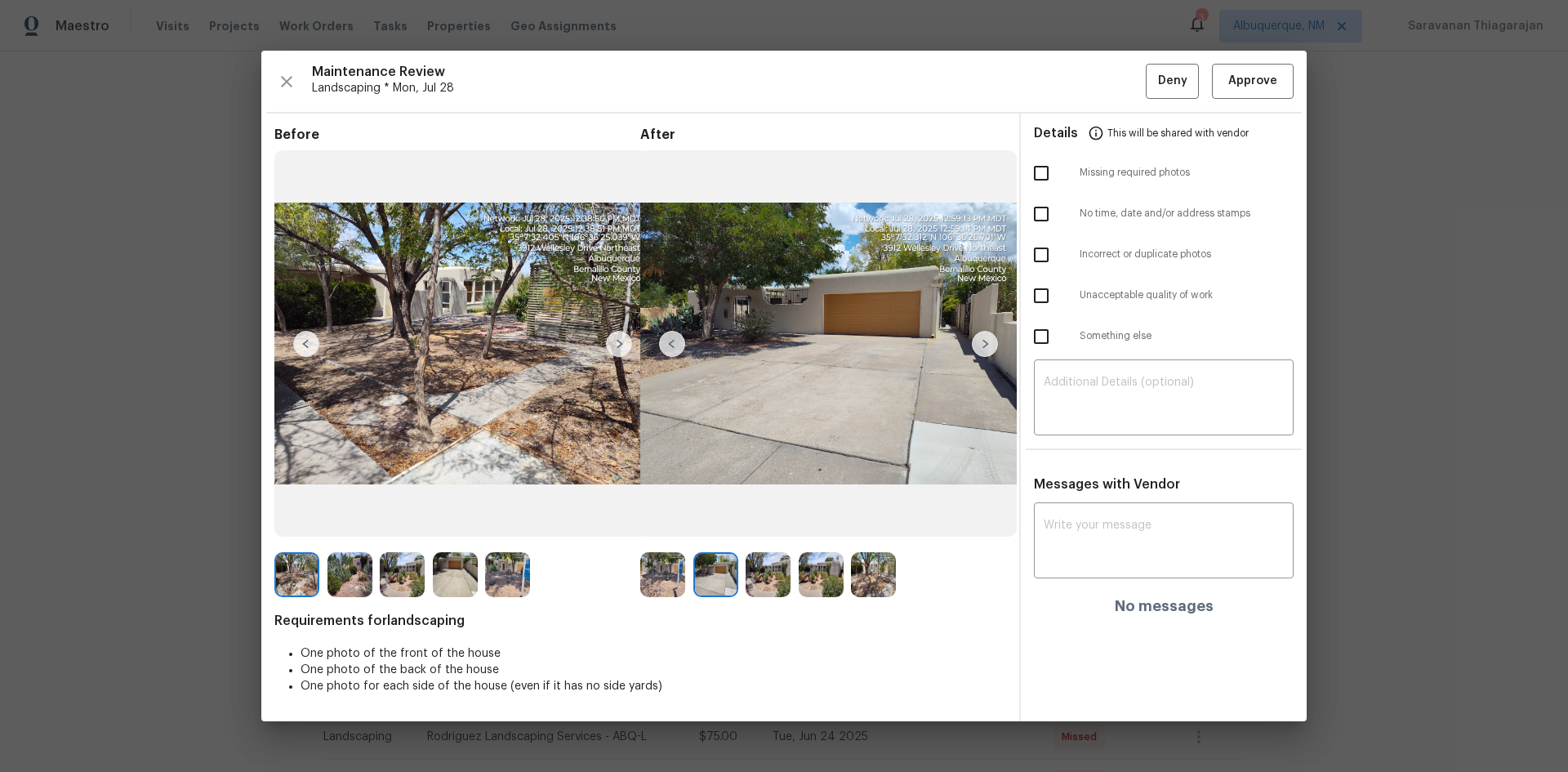 click at bounding box center (985, 344) 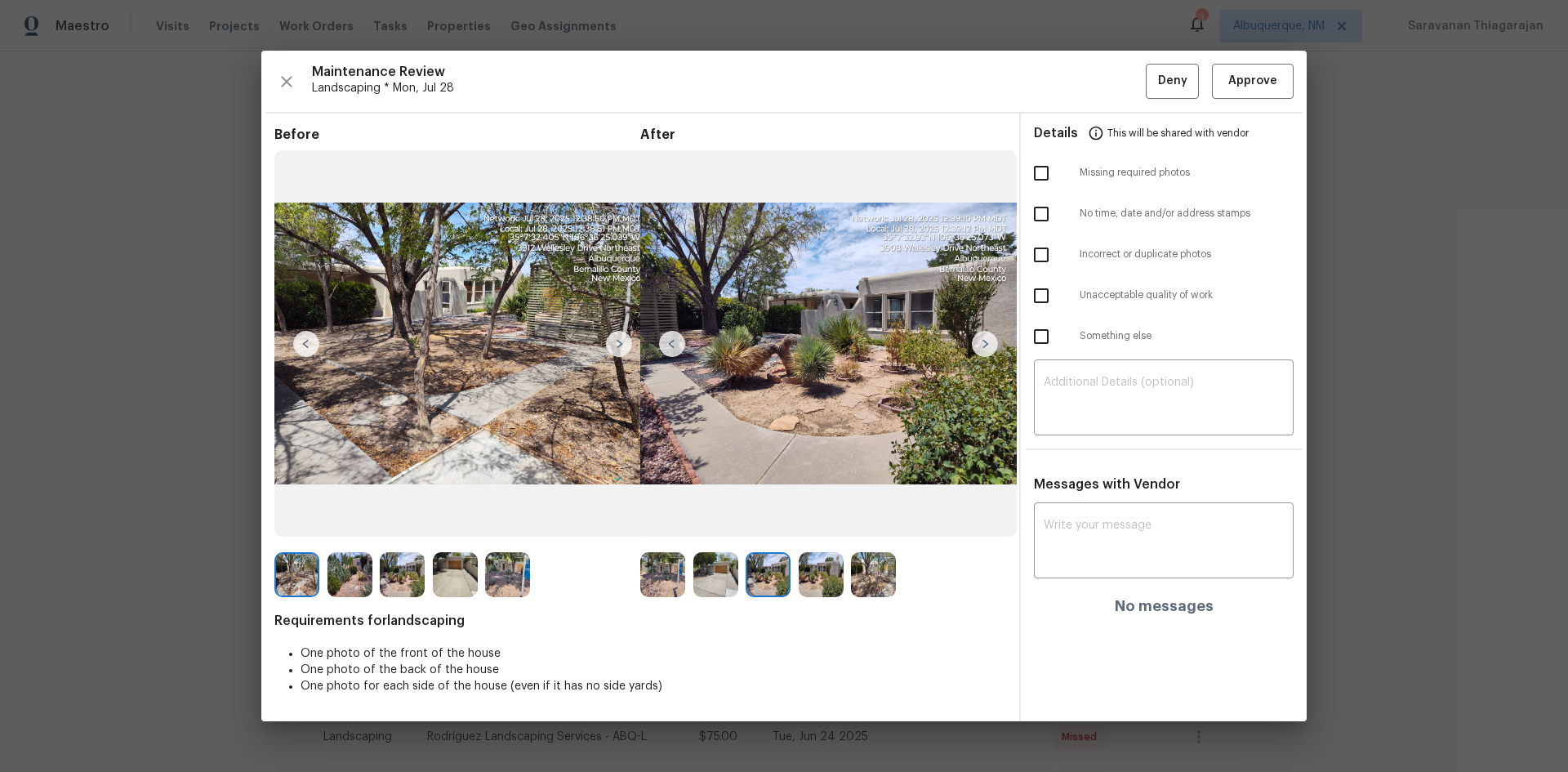 click at bounding box center (985, 344) 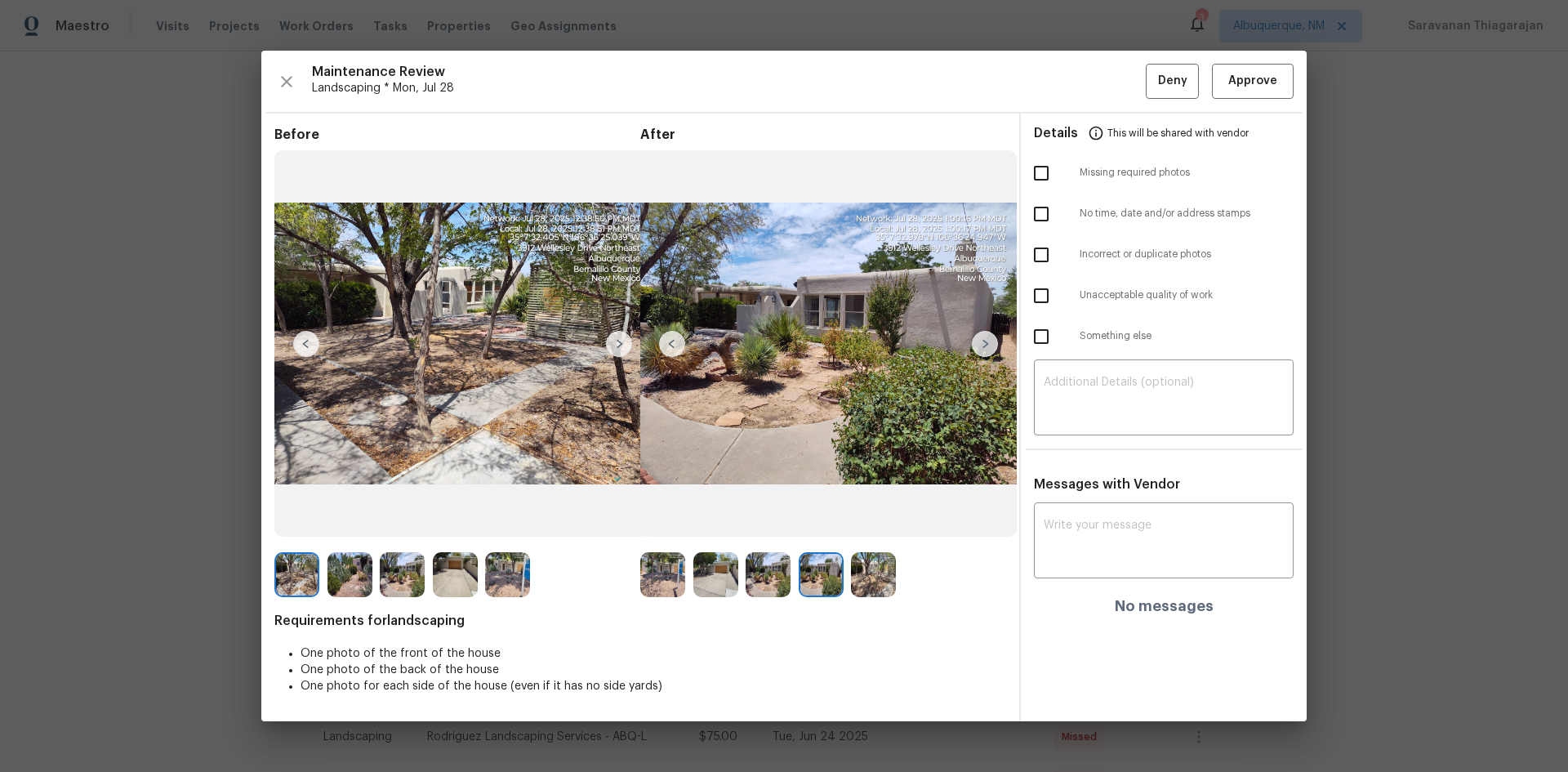 click at bounding box center (985, 344) 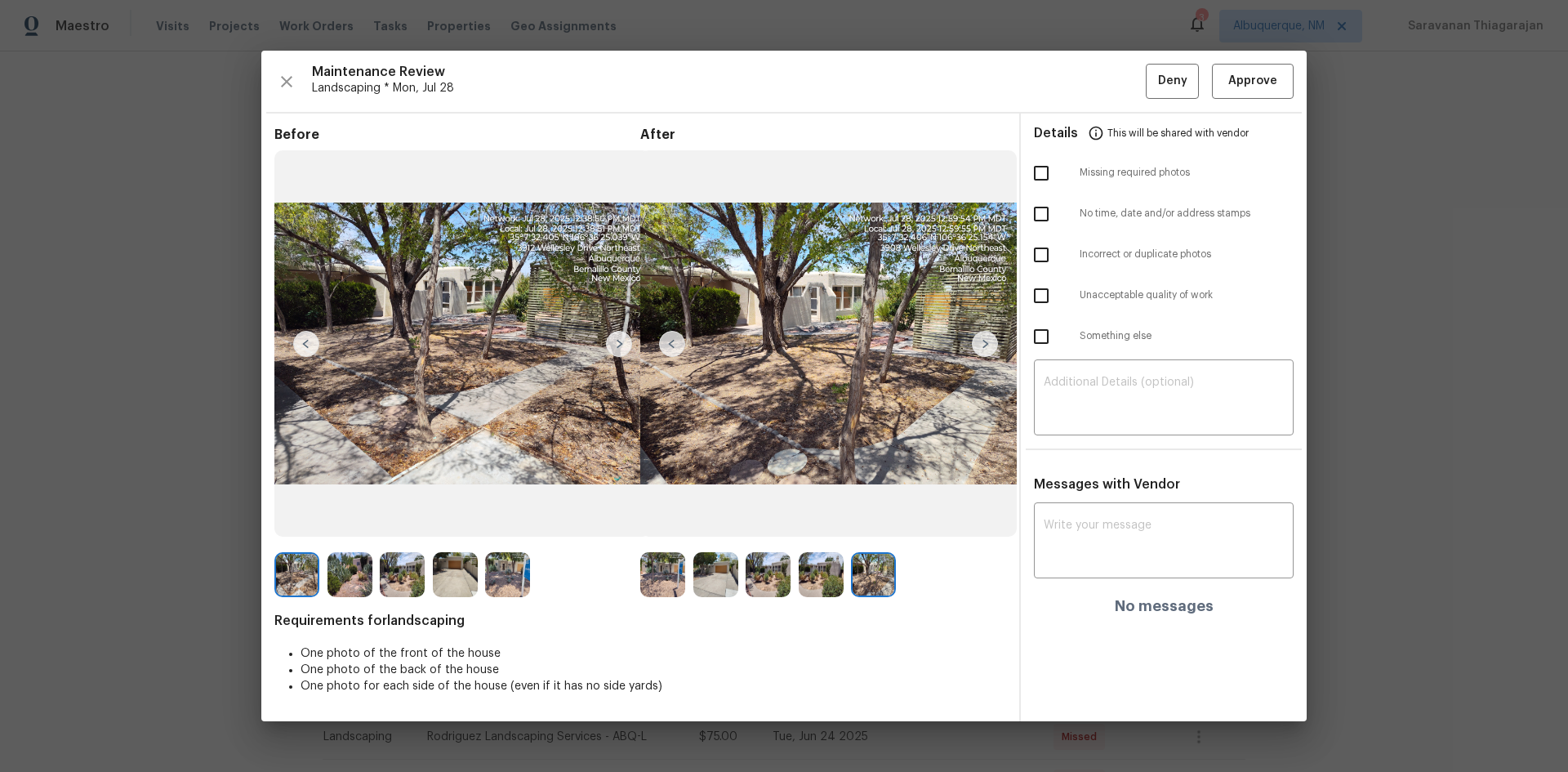 click at bounding box center [619, 344] 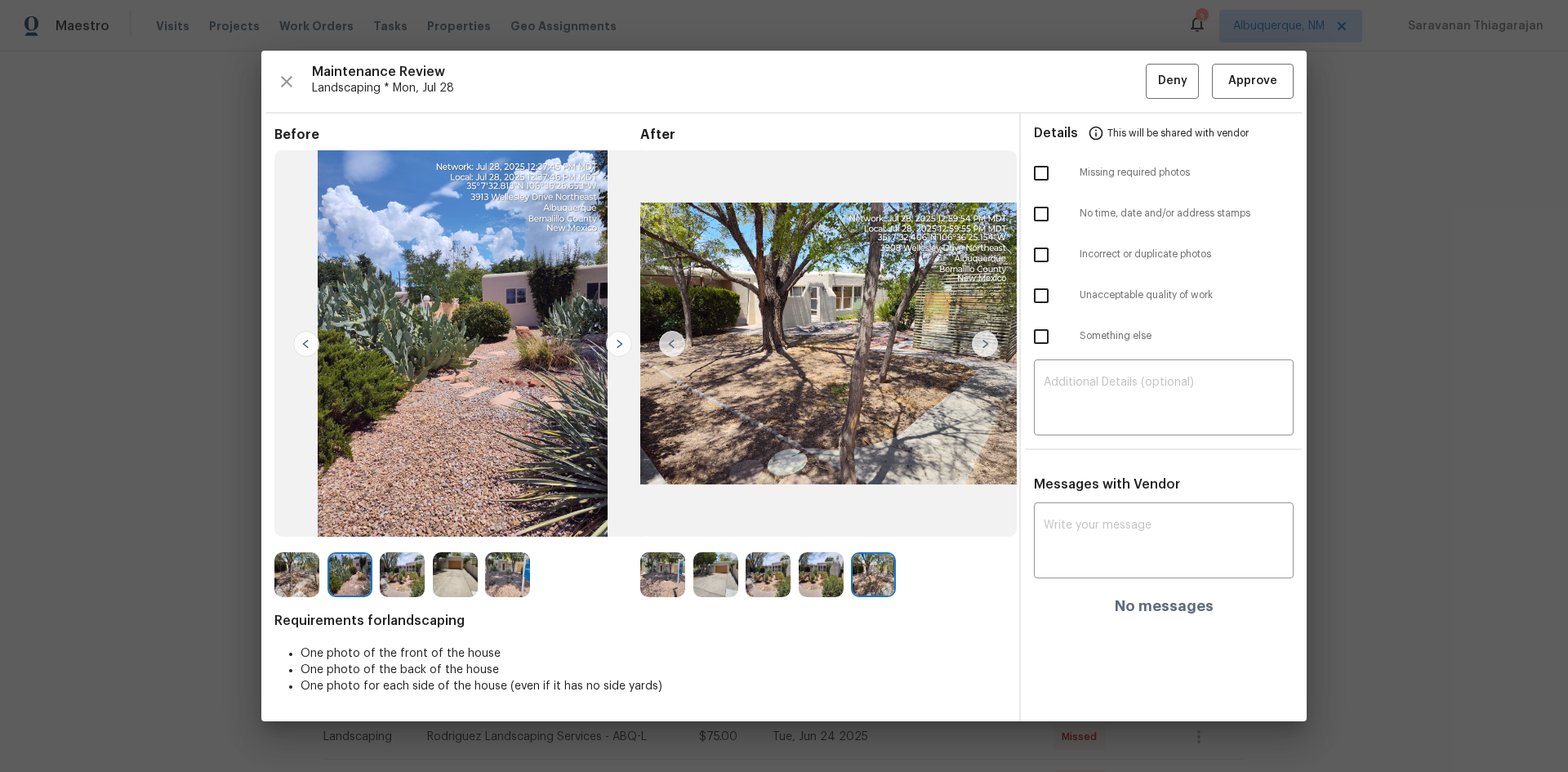 click at bounding box center (619, 344) 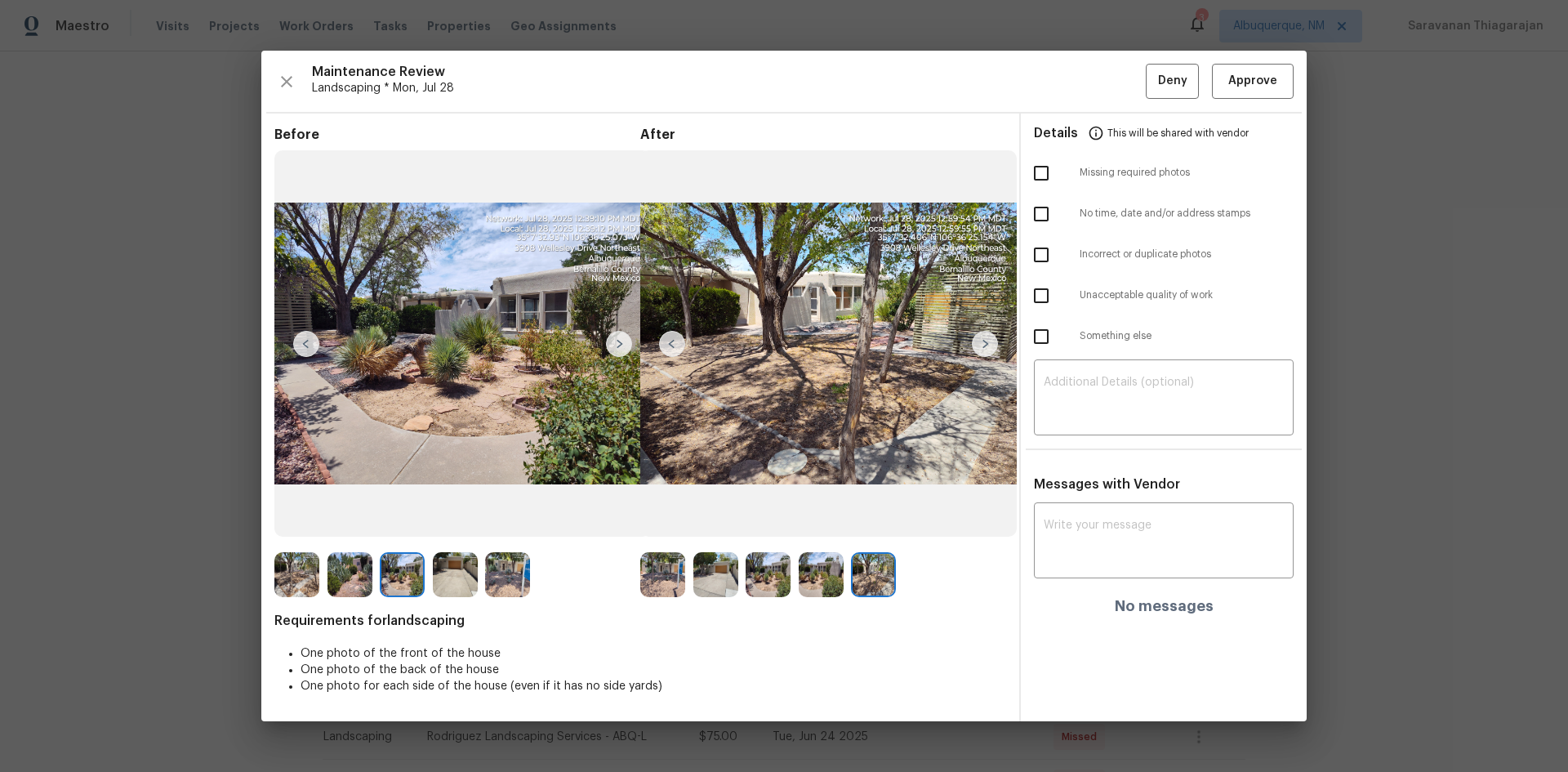 click at bounding box center [619, 344] 